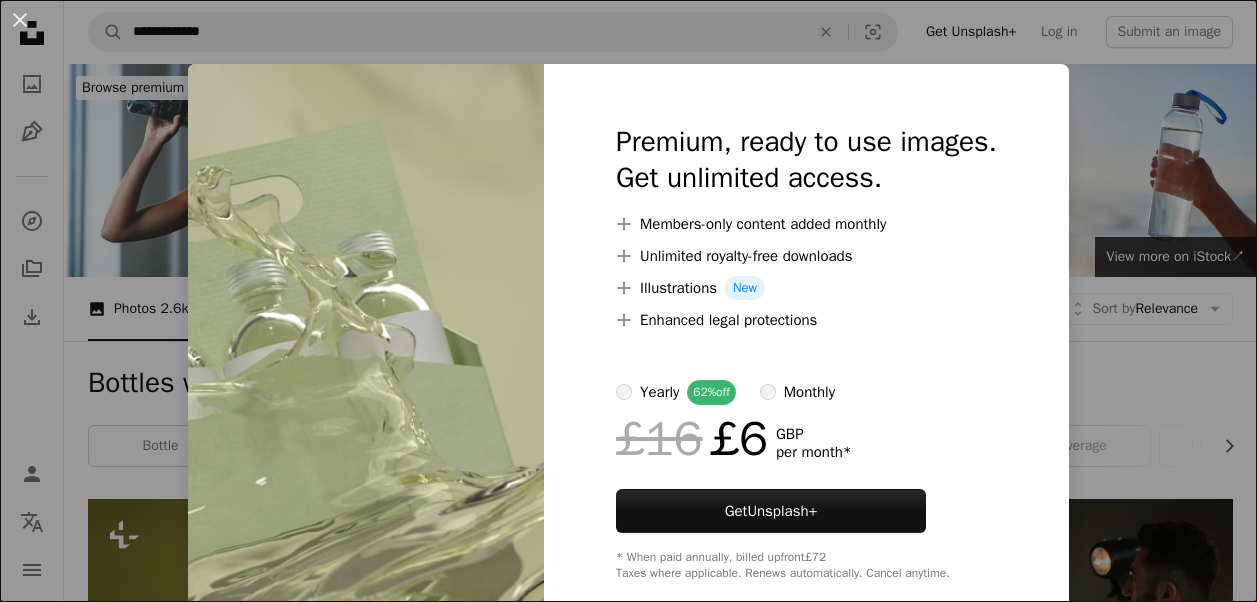 scroll, scrollTop: 2600, scrollLeft: 0, axis: vertical 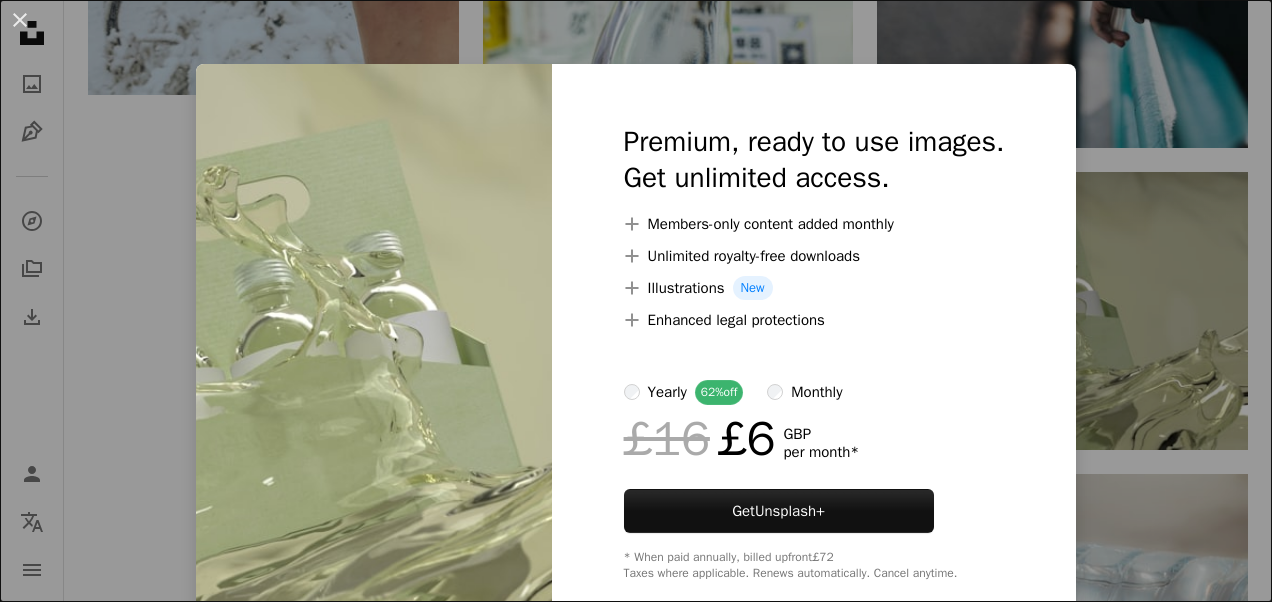 click on "An X shape Premium, ready to use images. Get unlimited access. A plus sign Members-only content added monthly A plus sign Unlimited royalty-free downloads A plus sign Illustrations  New A plus sign Enhanced legal protections yearly 62%  off monthly £16   £6 GBP per month * Get  Unsplash+ * When paid annually, billed upfront  £72 Taxes where applicable. Renews automatically. Cancel anytime." at bounding box center (636, 301) 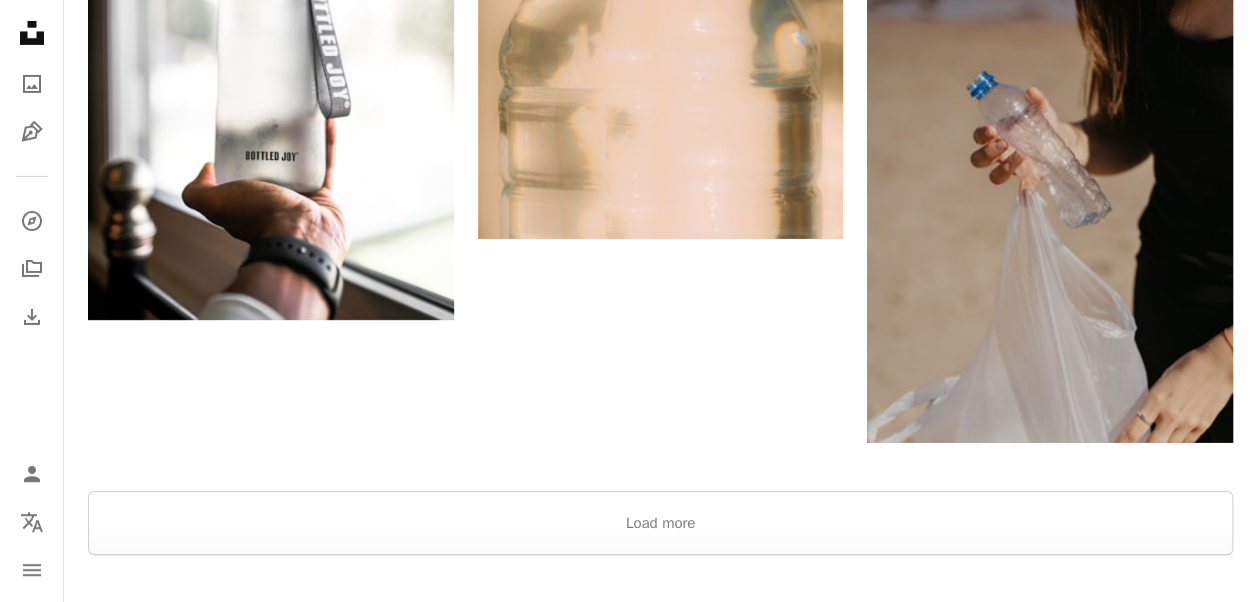 scroll, scrollTop: 3500, scrollLeft: 0, axis: vertical 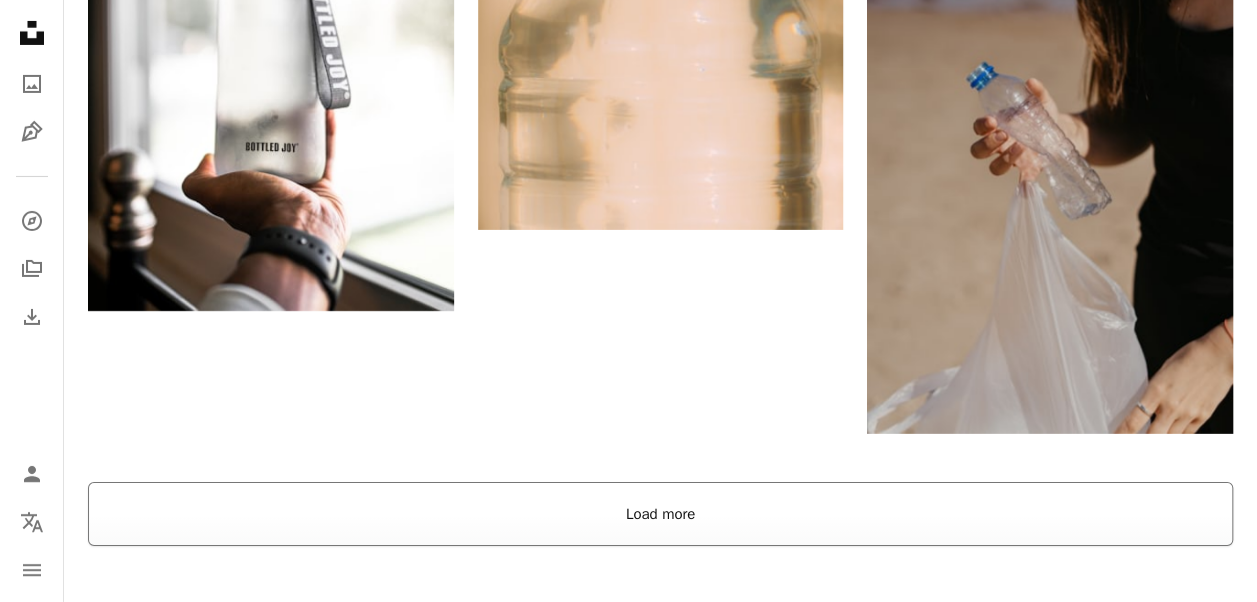click on "Load more" at bounding box center [660, 514] 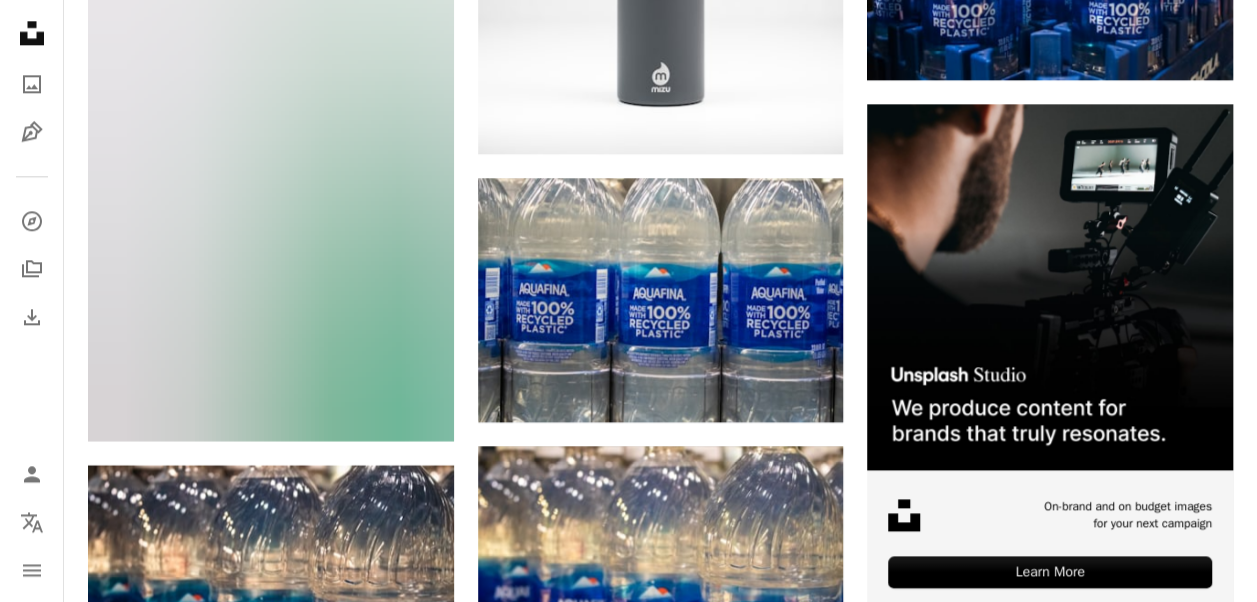 scroll, scrollTop: 8800, scrollLeft: 0, axis: vertical 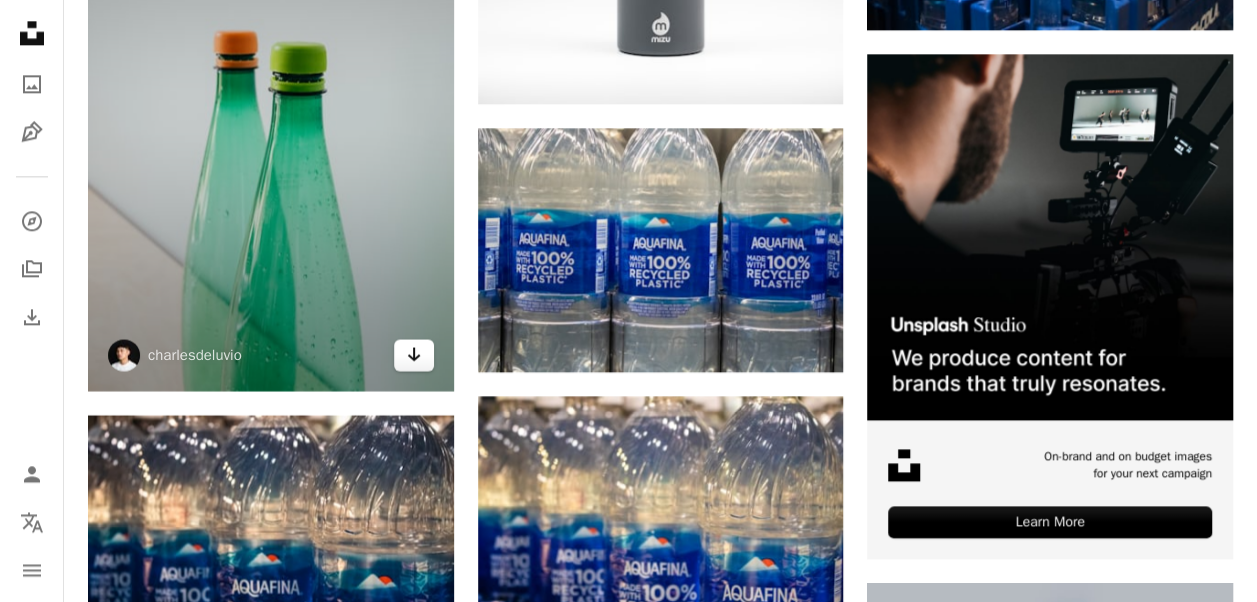 click on "Arrow pointing down" at bounding box center [414, 355] 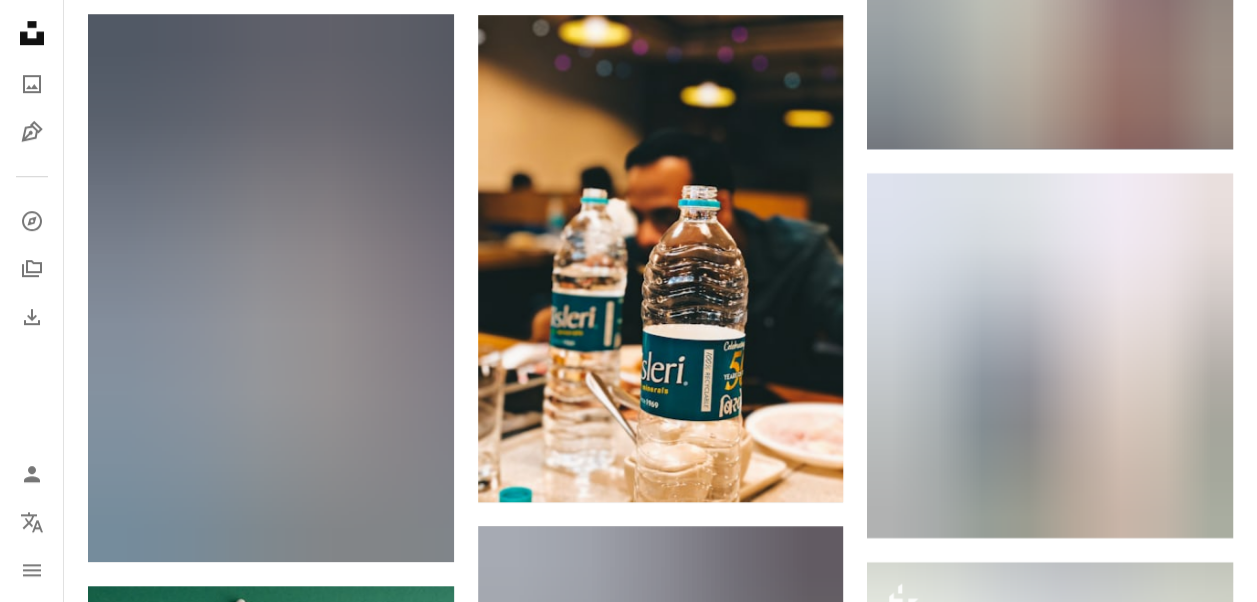 scroll, scrollTop: 12100, scrollLeft: 0, axis: vertical 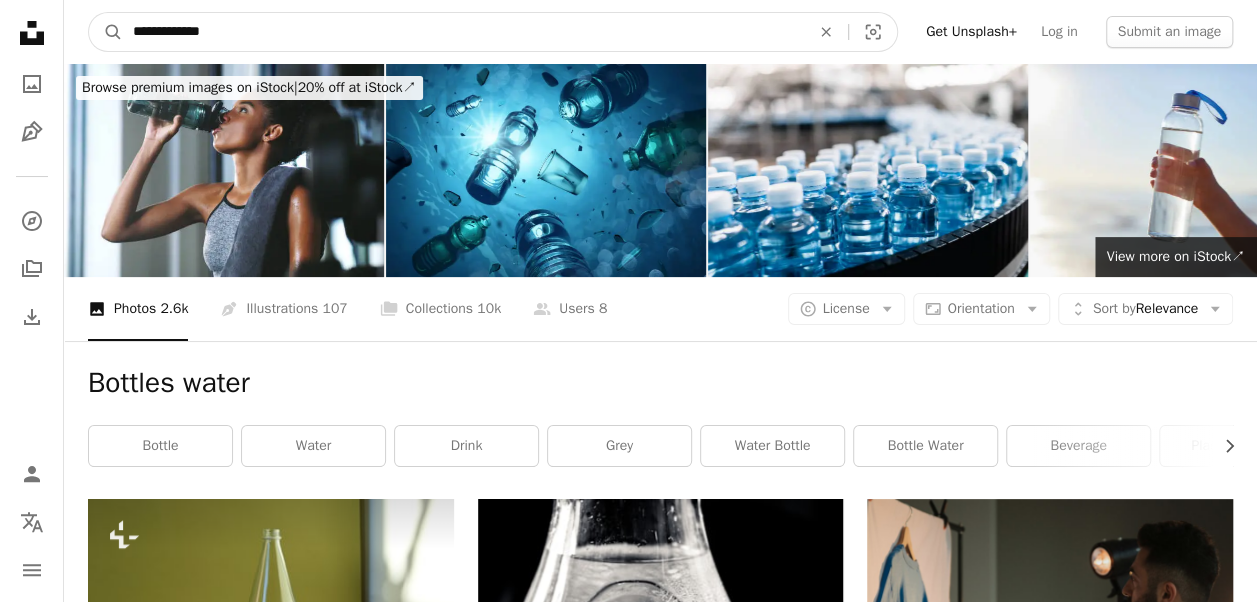 drag, startPoint x: 260, startPoint y: 28, endPoint x: 6, endPoint y: -24, distance: 259.2682 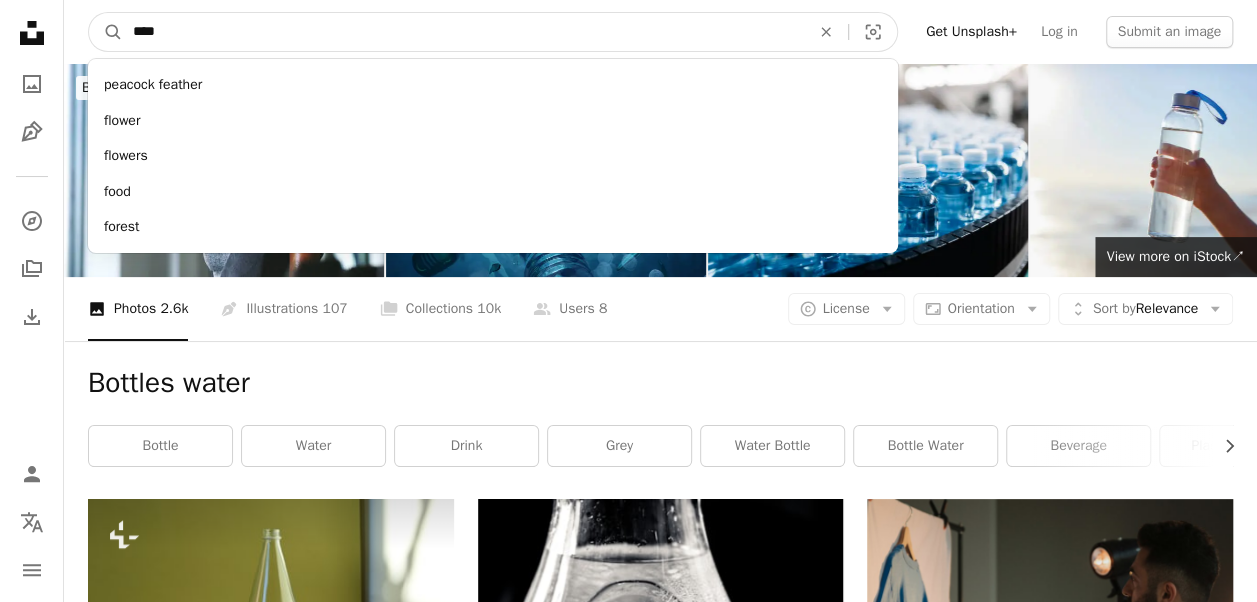 type on "*****" 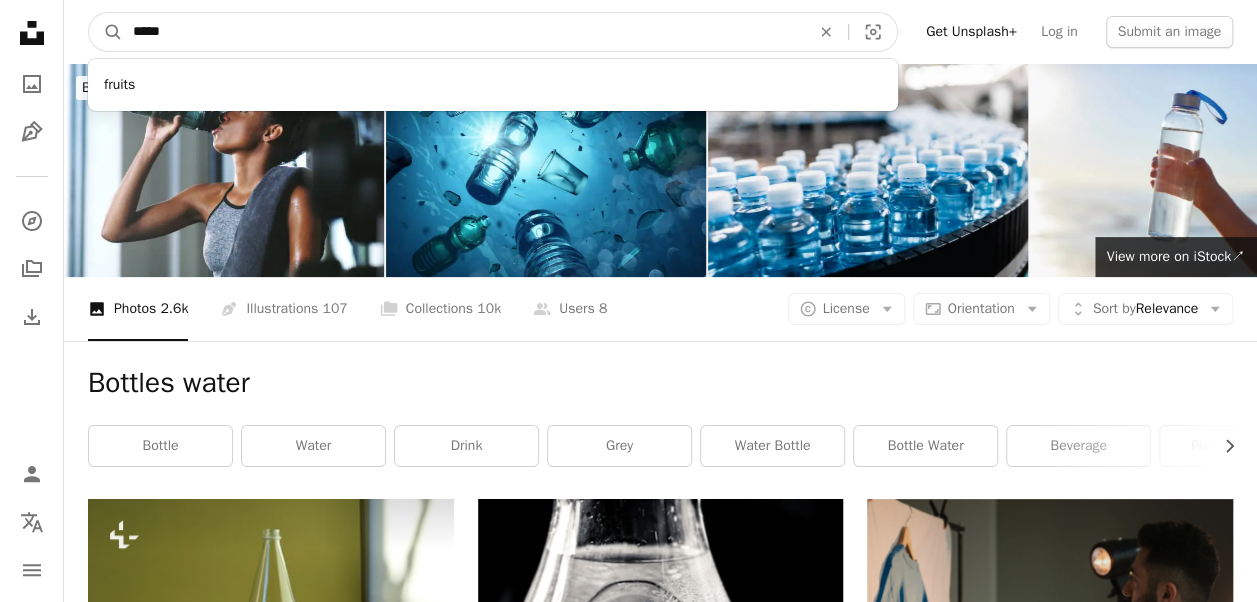 click on "A magnifying glass" at bounding box center [106, 32] 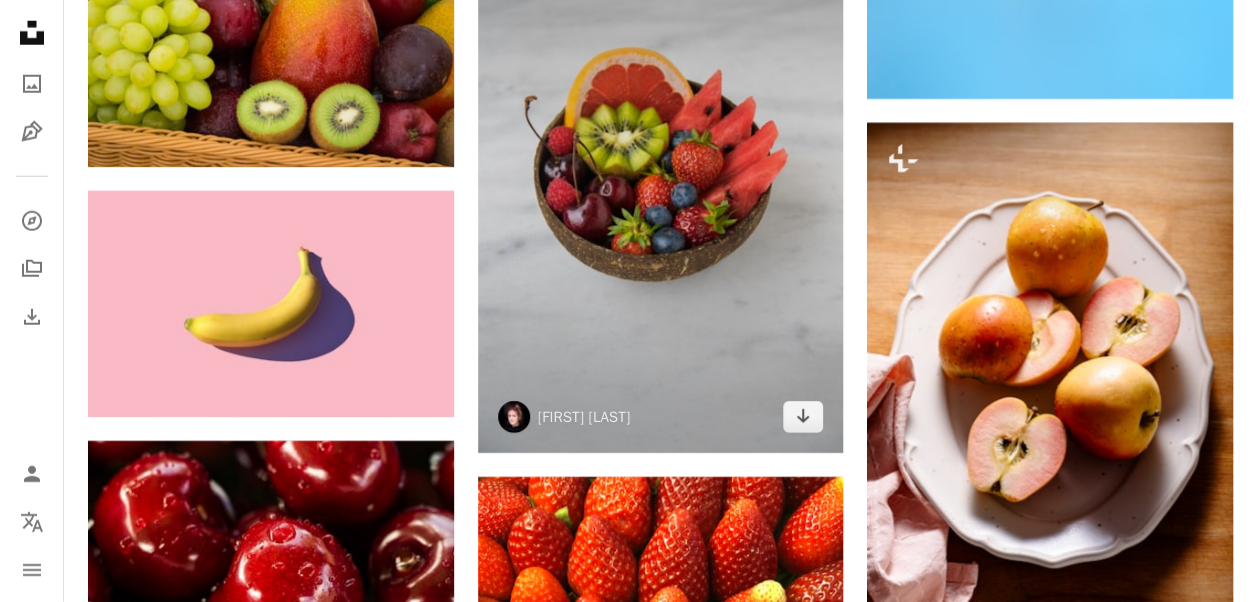 scroll, scrollTop: 2800, scrollLeft: 0, axis: vertical 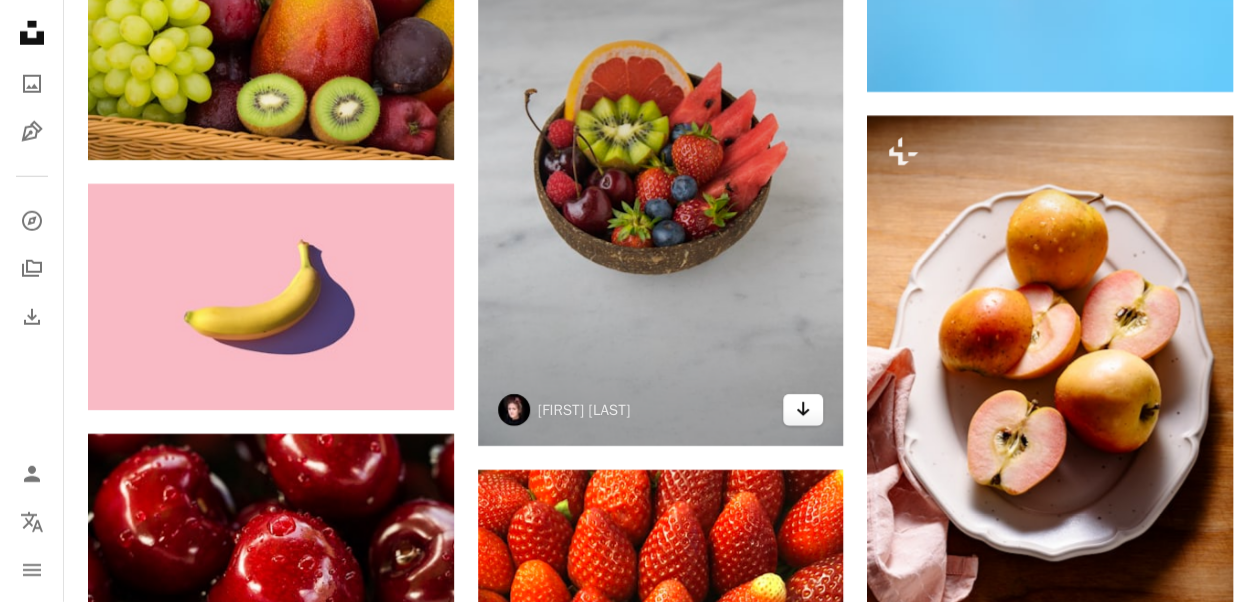 click on "Arrow pointing down" 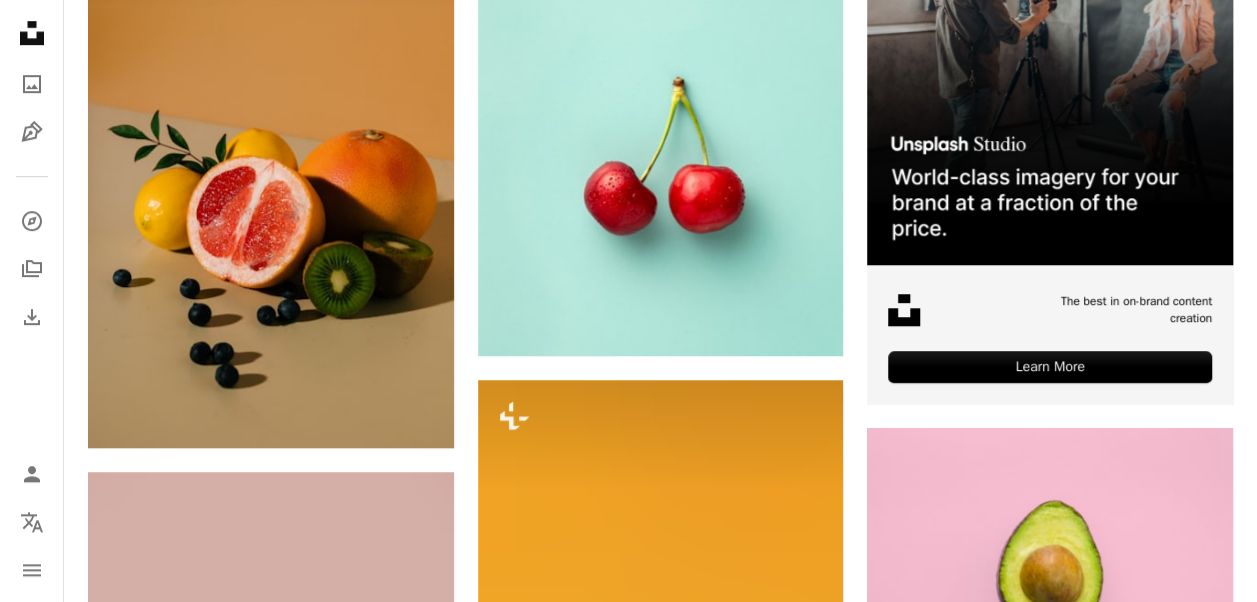 scroll, scrollTop: 0, scrollLeft: 0, axis: both 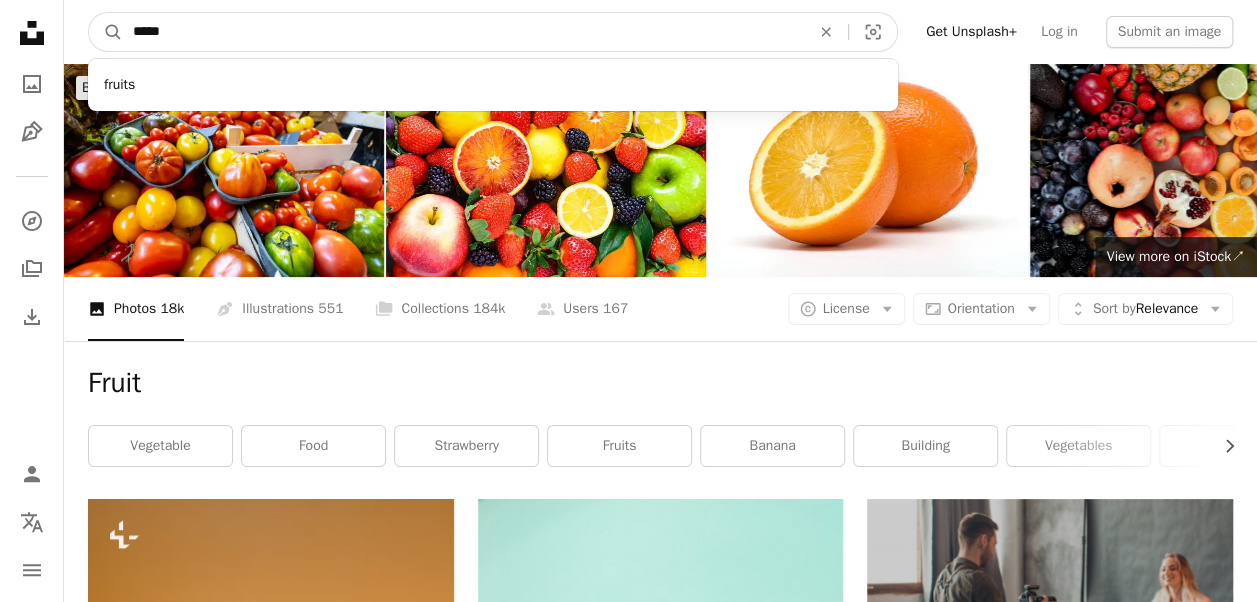 drag, startPoint x: 191, startPoint y: 24, endPoint x: 133, endPoint y: 28, distance: 58.137768 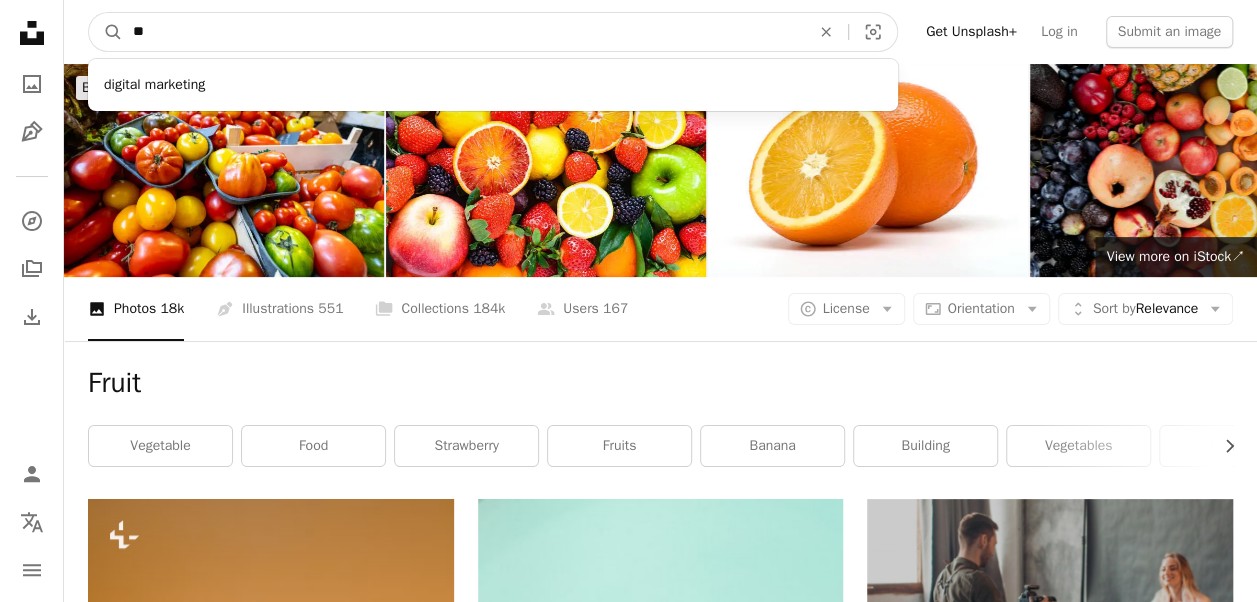 type on "*" 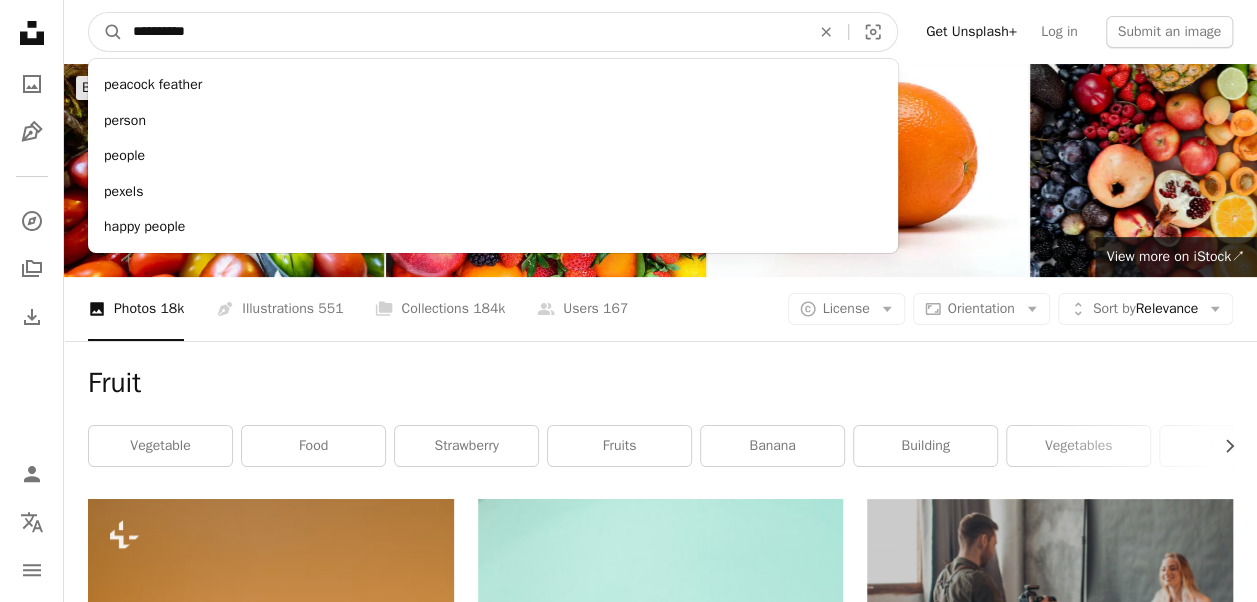 type on "**********" 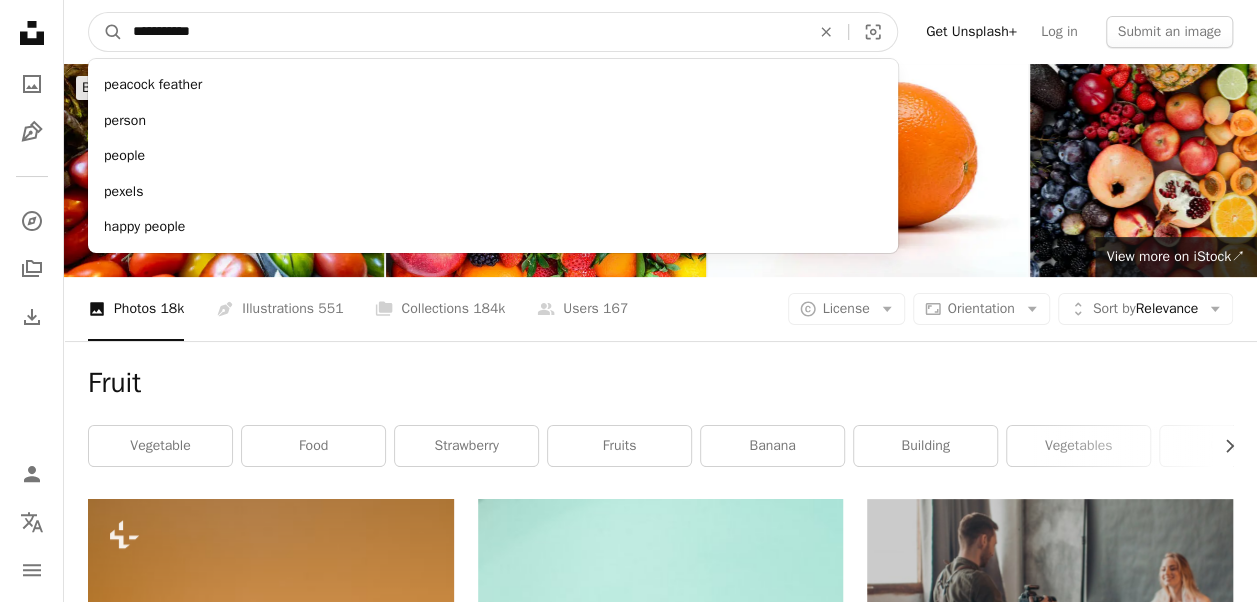 click on "A magnifying glass" at bounding box center [106, 32] 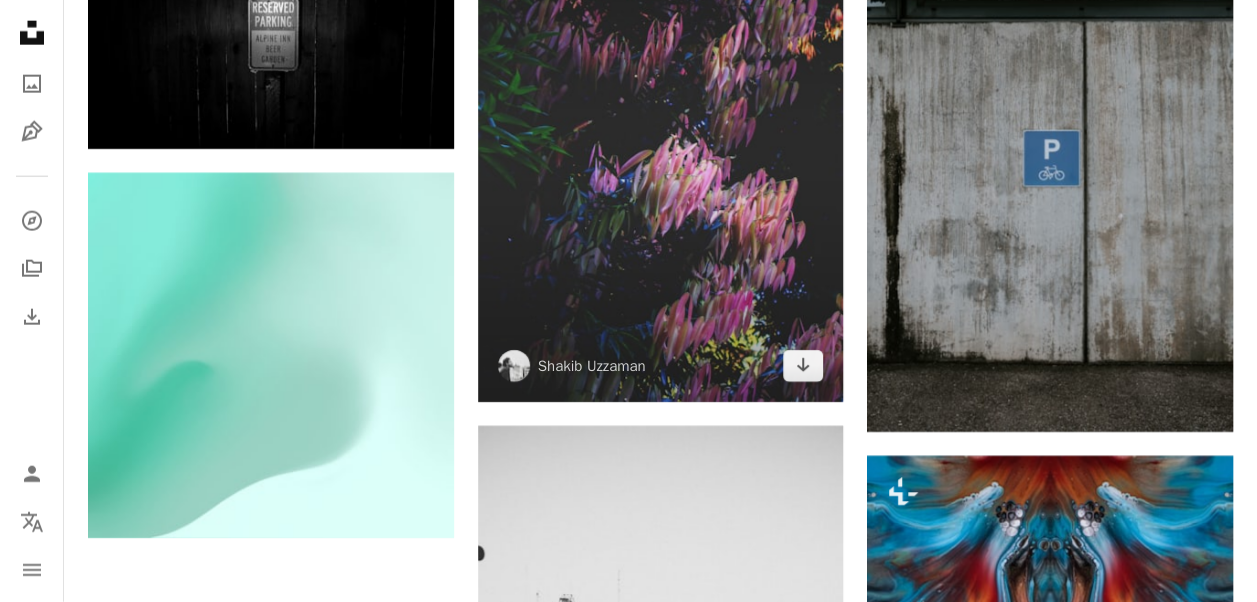scroll, scrollTop: 2700, scrollLeft: 0, axis: vertical 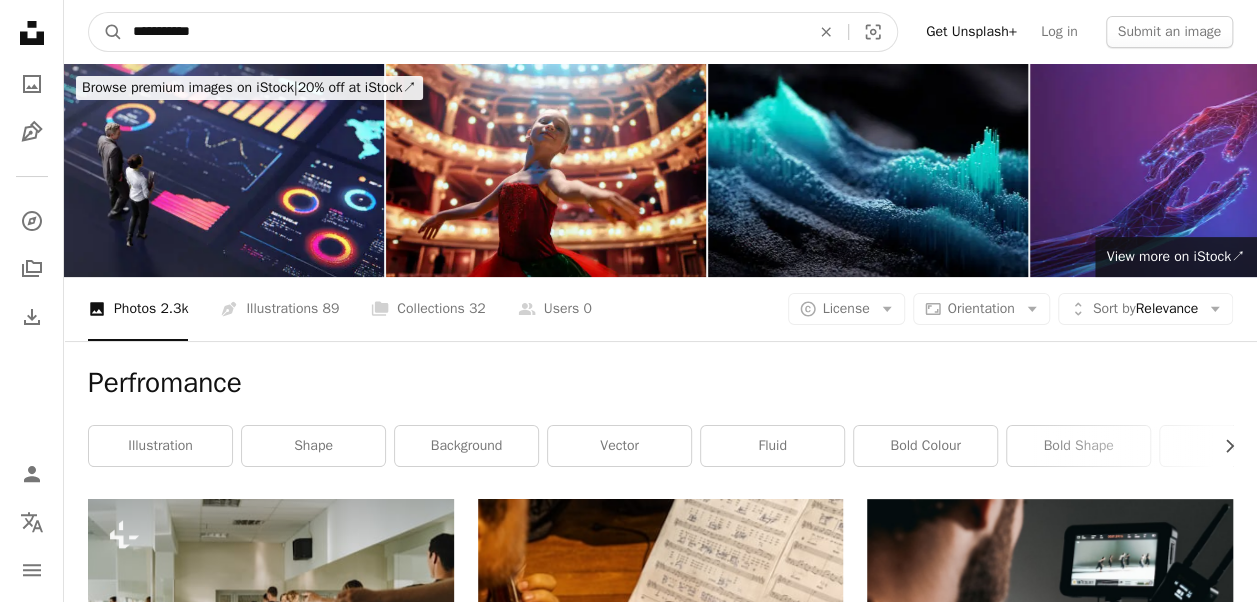 click on "**********" at bounding box center [463, 32] 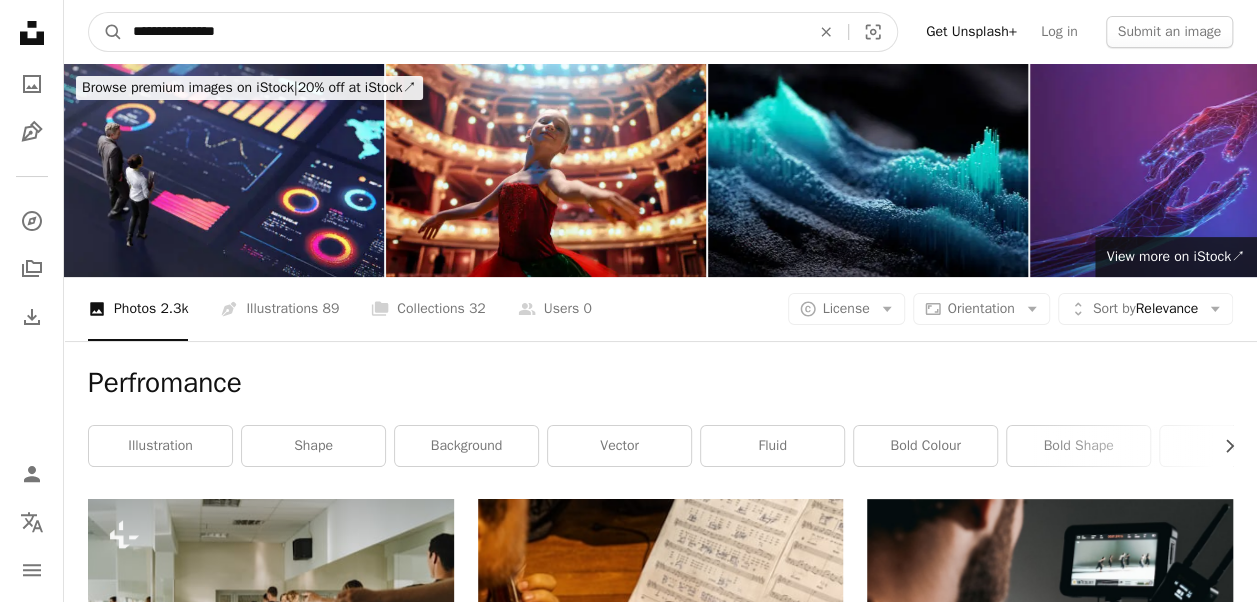 type on "**********" 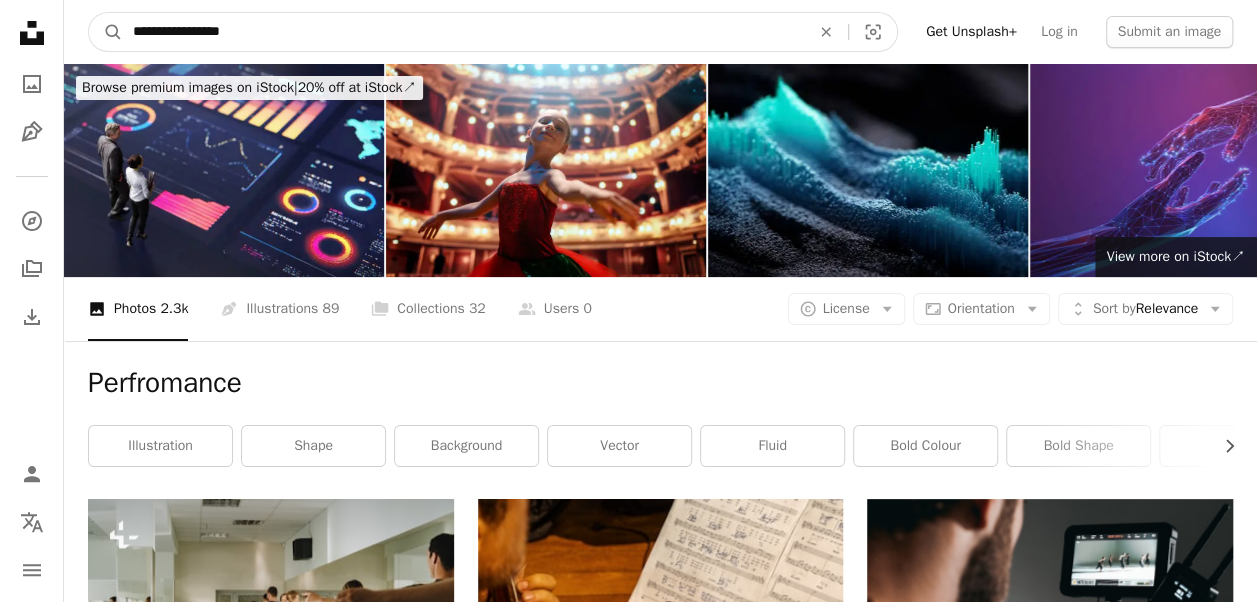 click on "A magnifying glass" at bounding box center (106, 32) 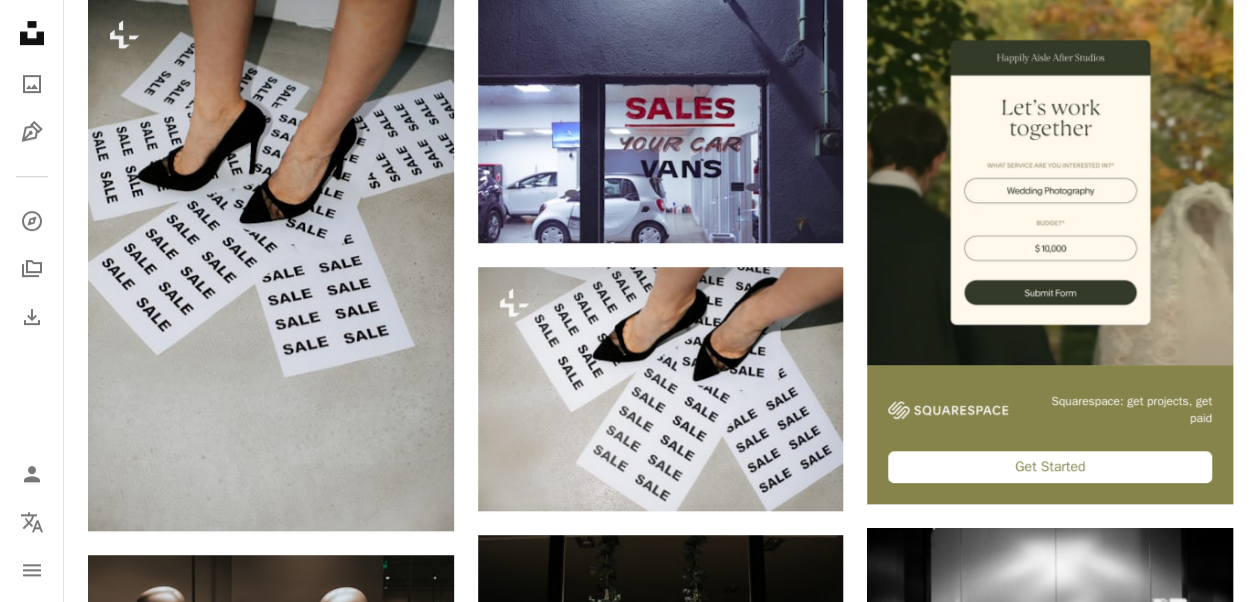scroll, scrollTop: 0, scrollLeft: 0, axis: both 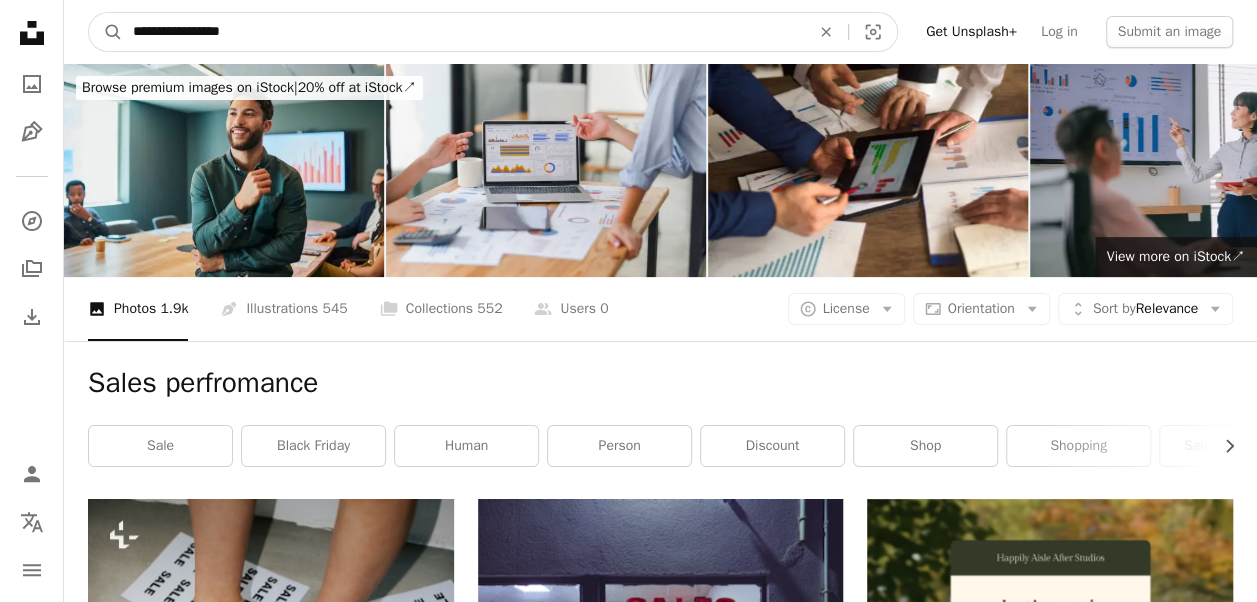 click on "**********" at bounding box center (463, 32) 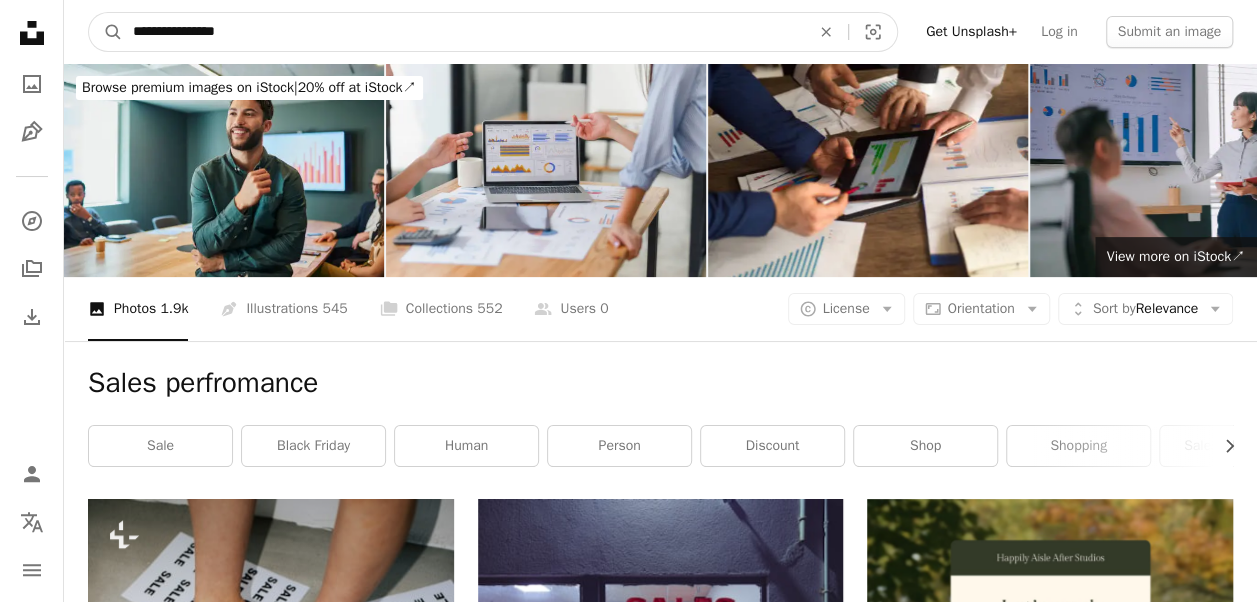 type on "**********" 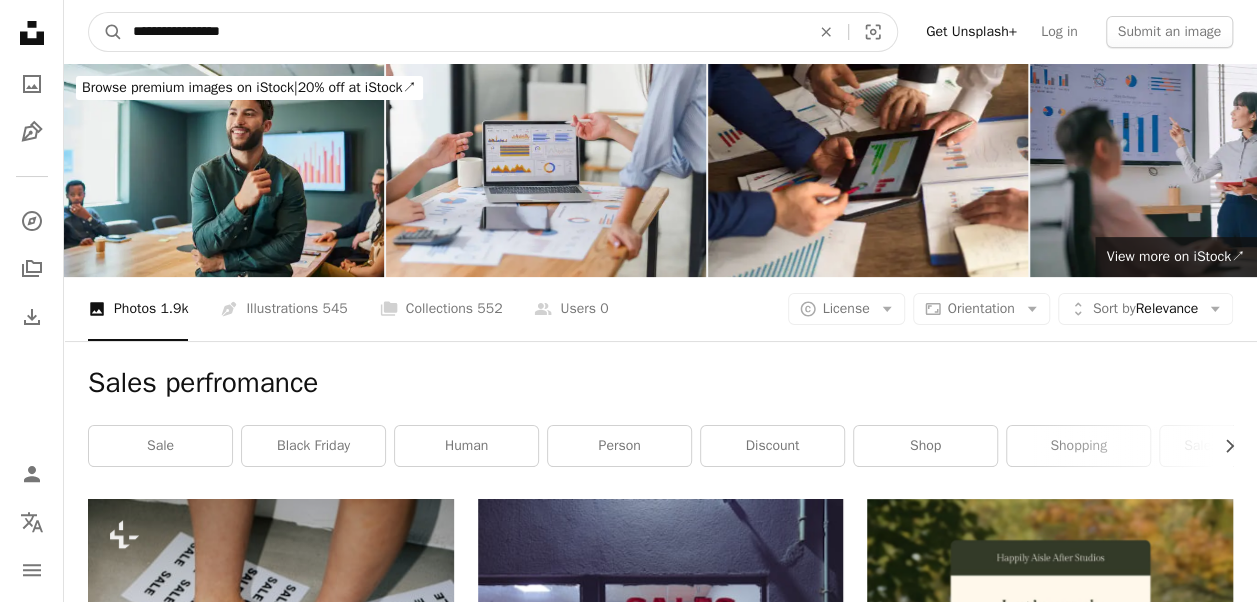 click on "A magnifying glass" at bounding box center [106, 32] 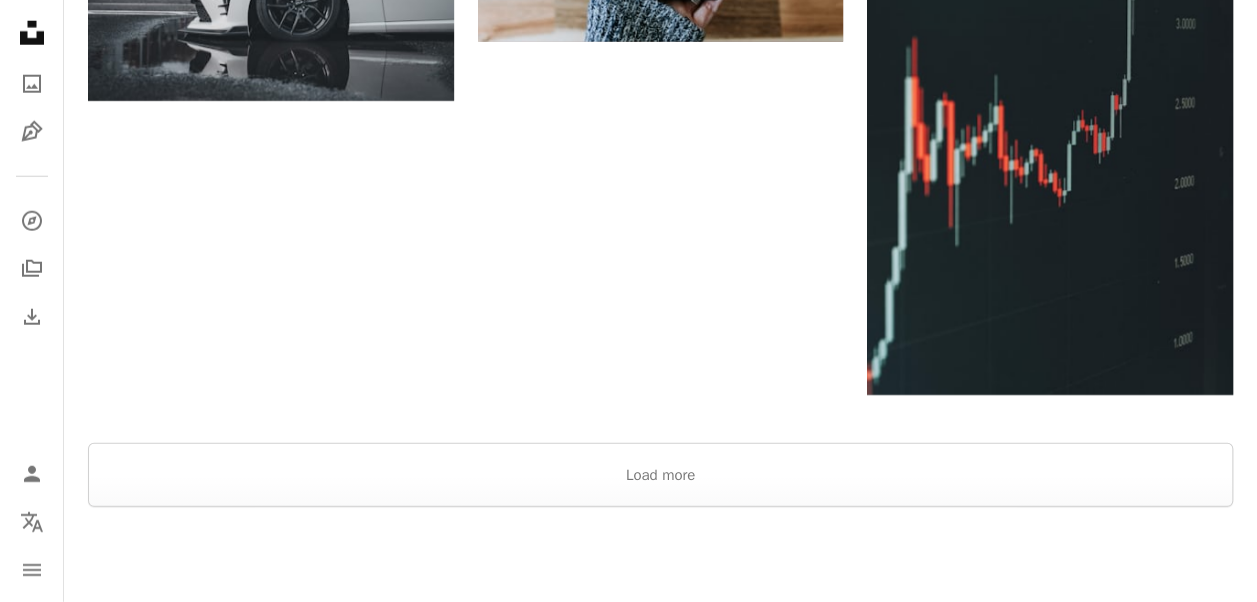 scroll, scrollTop: 2600, scrollLeft: 0, axis: vertical 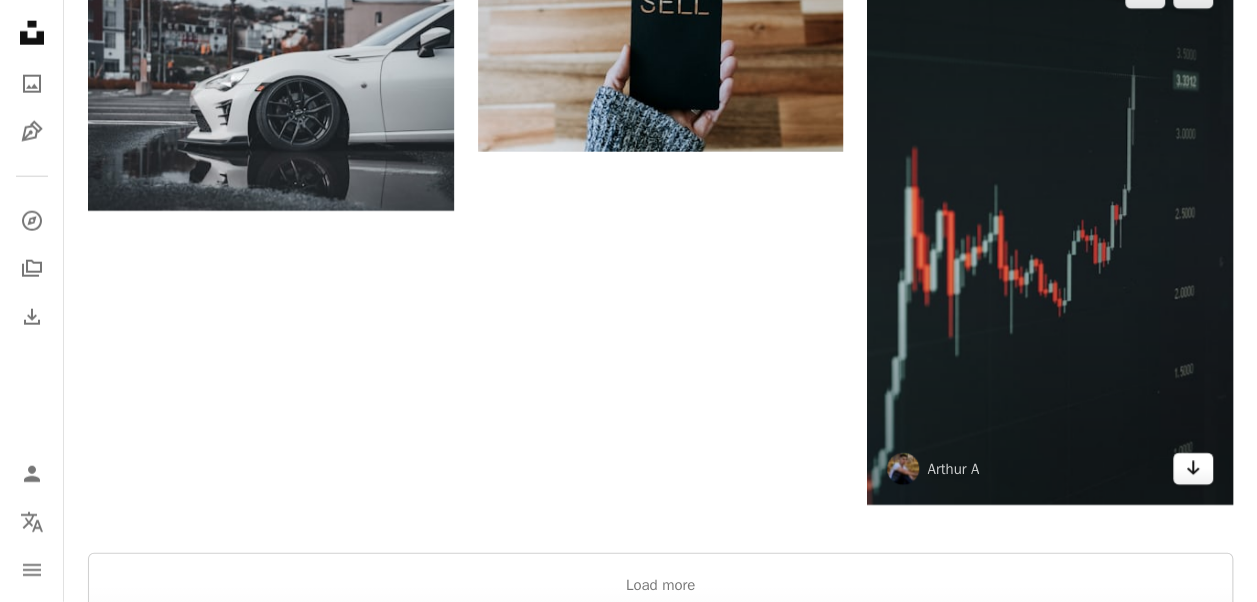 click on "Arrow pointing down" 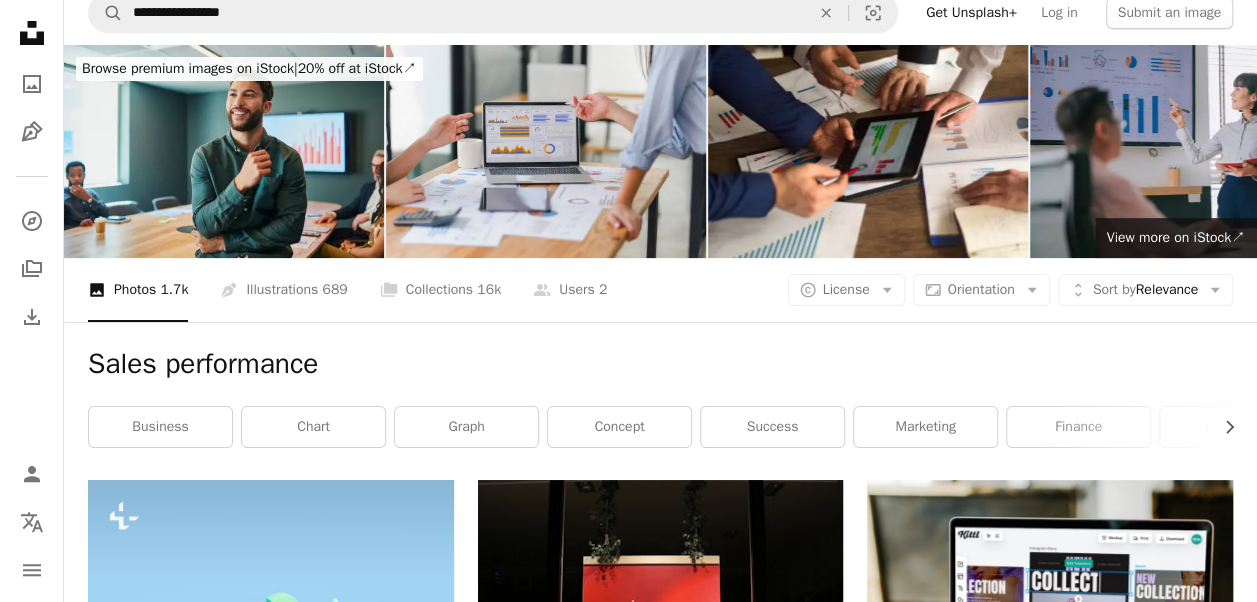 scroll, scrollTop: 0, scrollLeft: 0, axis: both 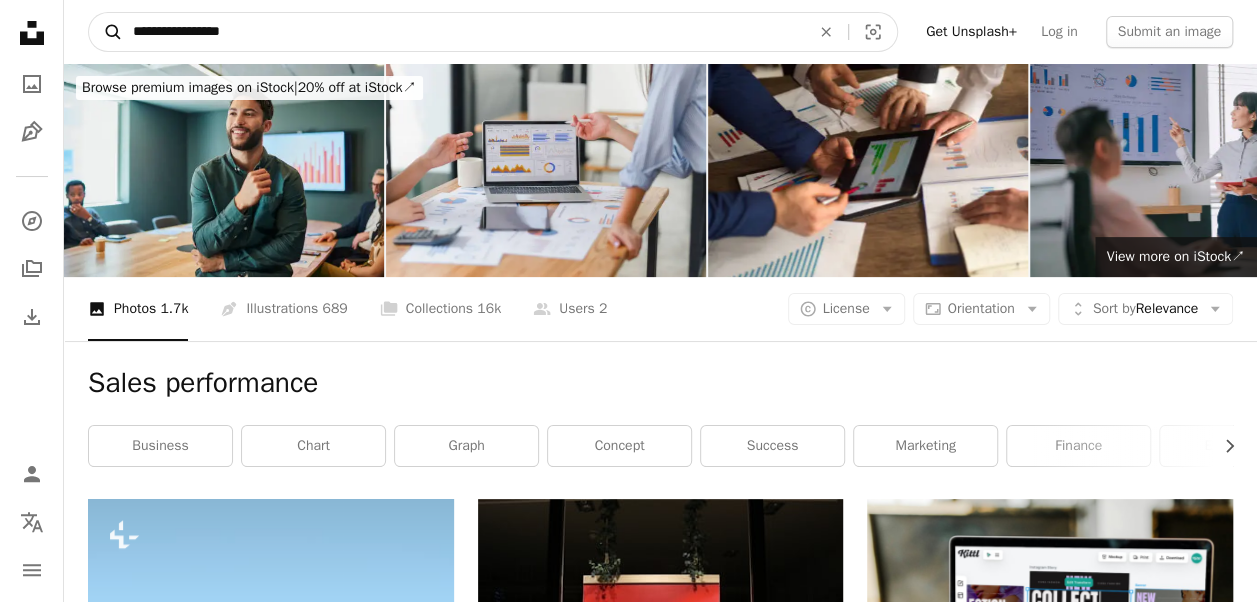 drag, startPoint x: 247, startPoint y: 31, endPoint x: 99, endPoint y: 27, distance: 148.05405 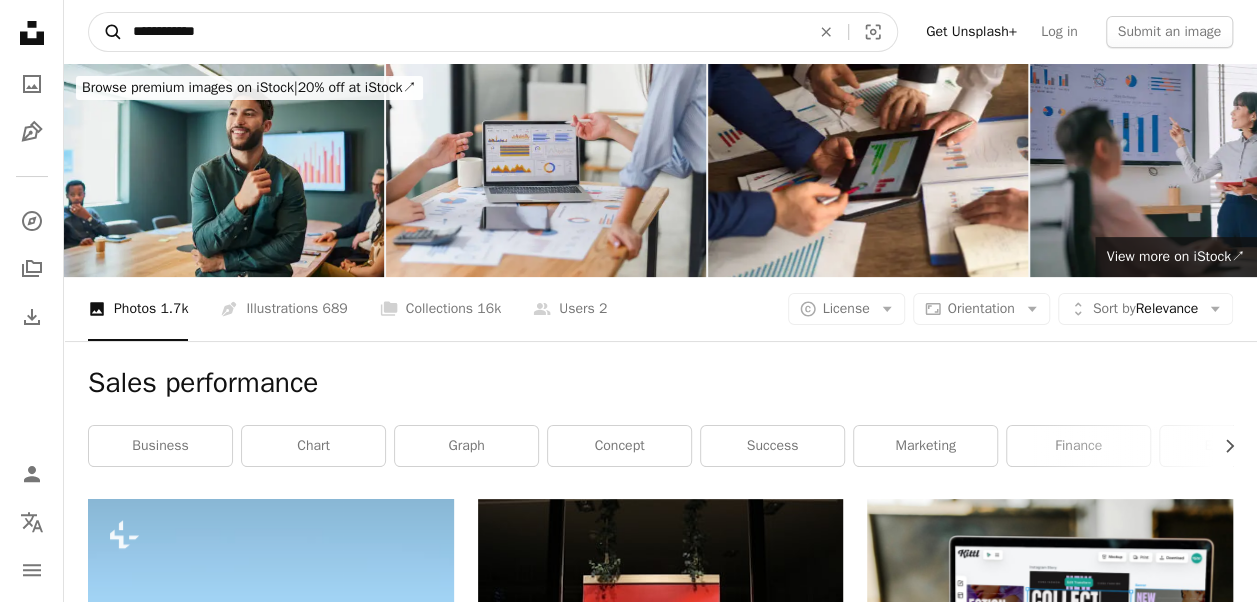 type on "**********" 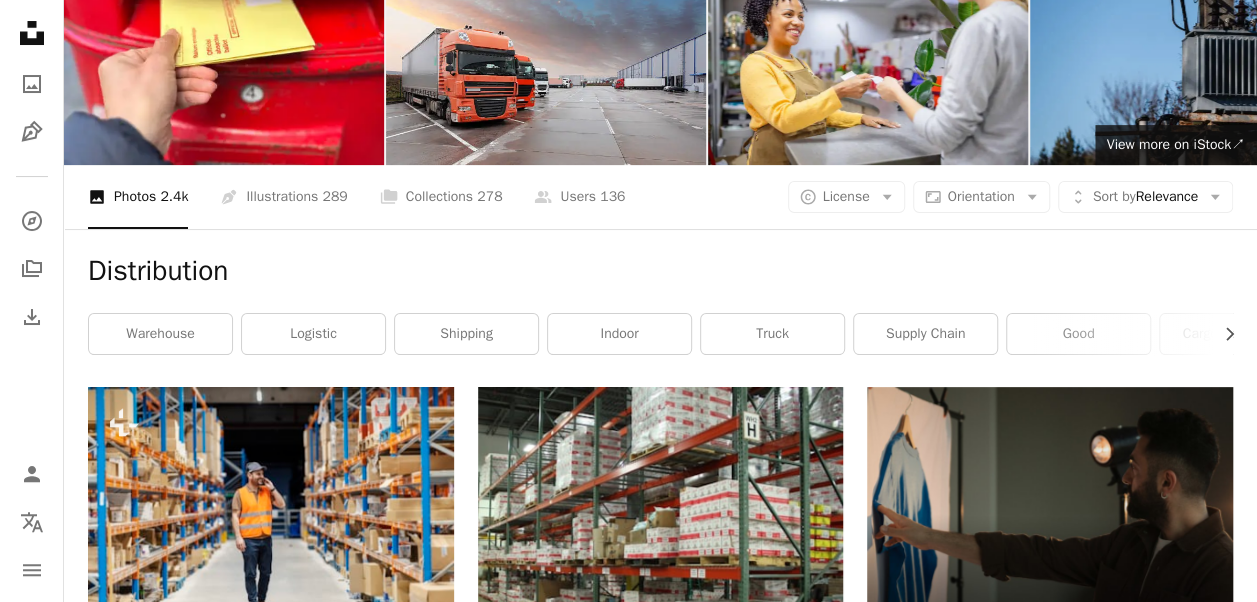 scroll, scrollTop: 0, scrollLeft: 0, axis: both 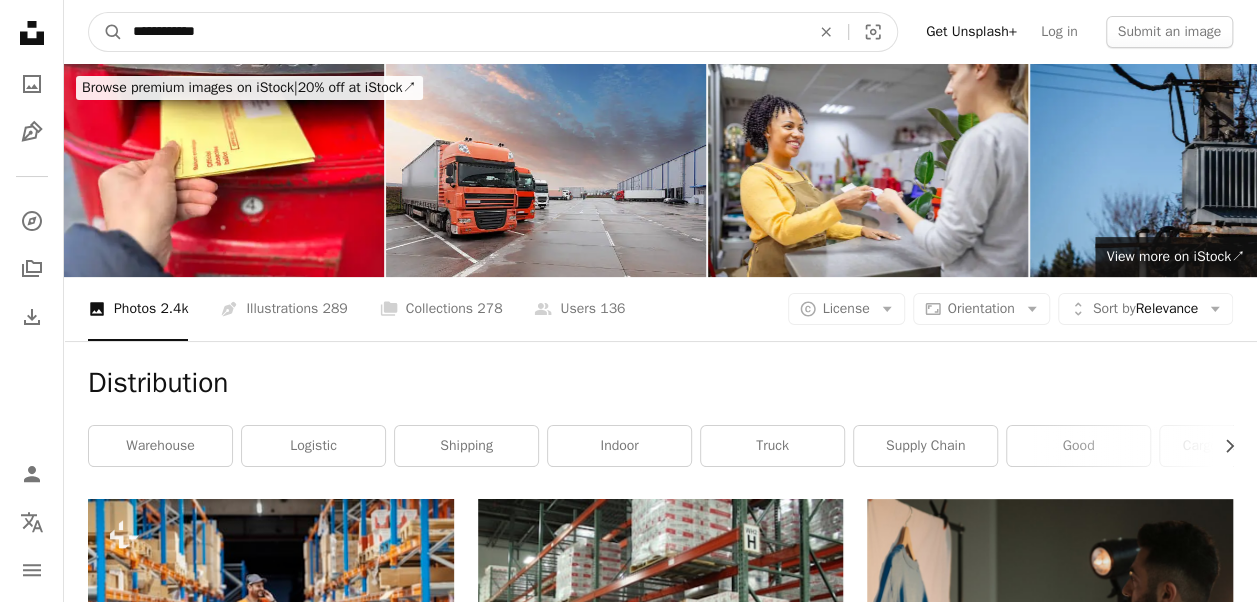 drag, startPoint x: 268, startPoint y: 30, endPoint x: -4, endPoint y: -74, distance: 291.2044 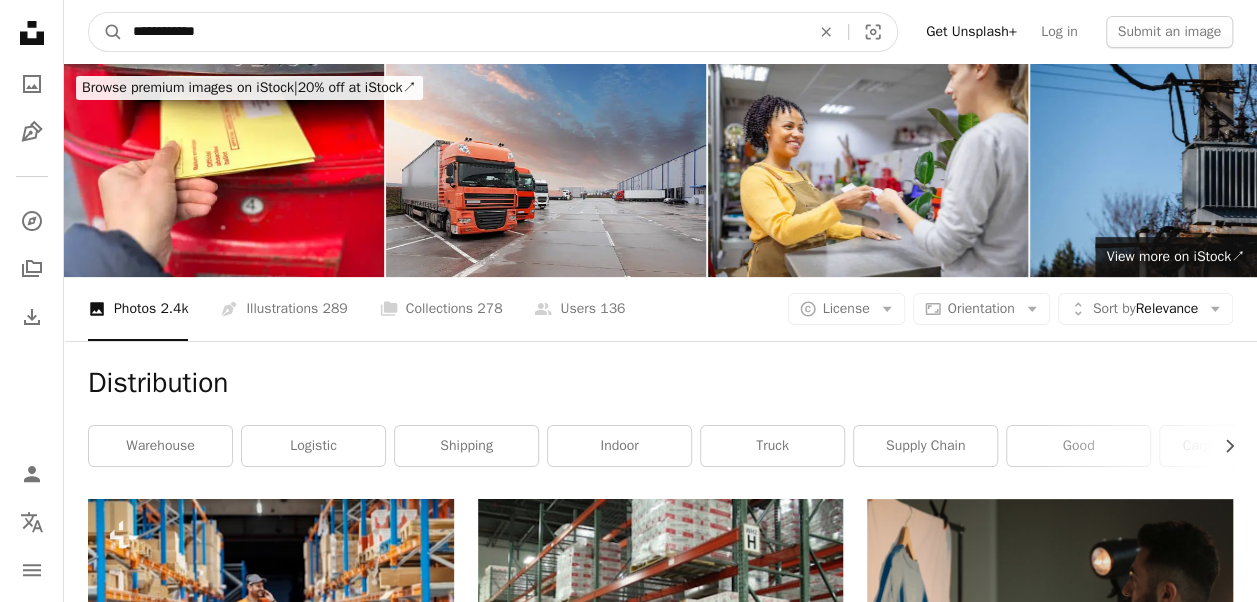 type on "**********" 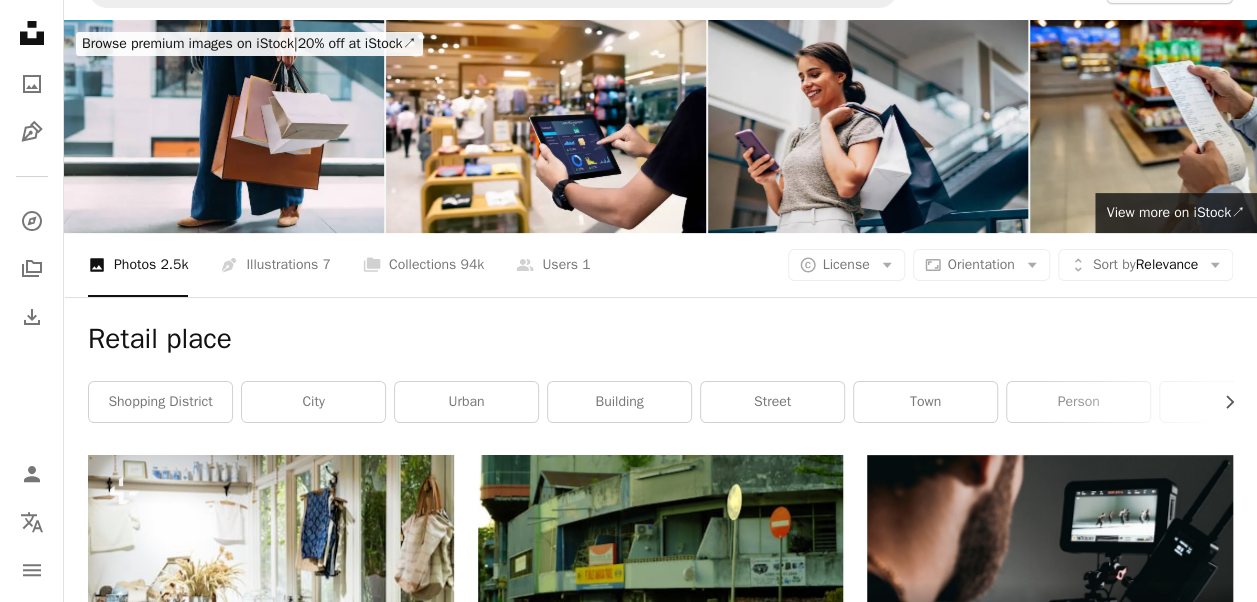 scroll, scrollTop: 0, scrollLeft: 0, axis: both 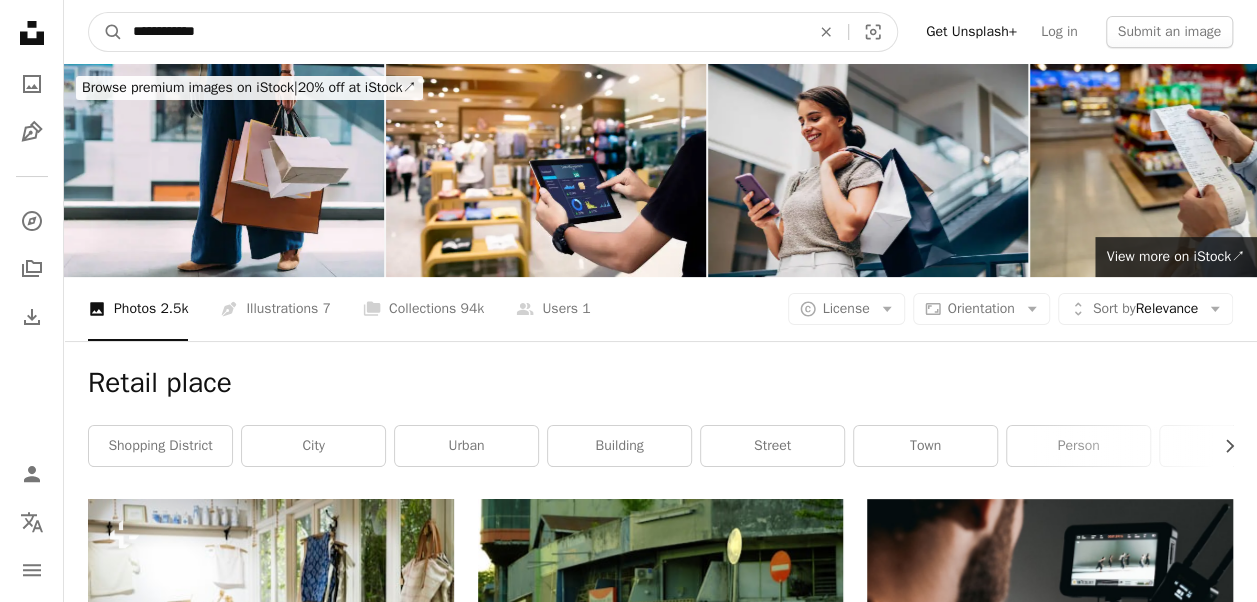drag, startPoint x: 273, startPoint y: 35, endPoint x: 168, endPoint y: 32, distance: 105.04285 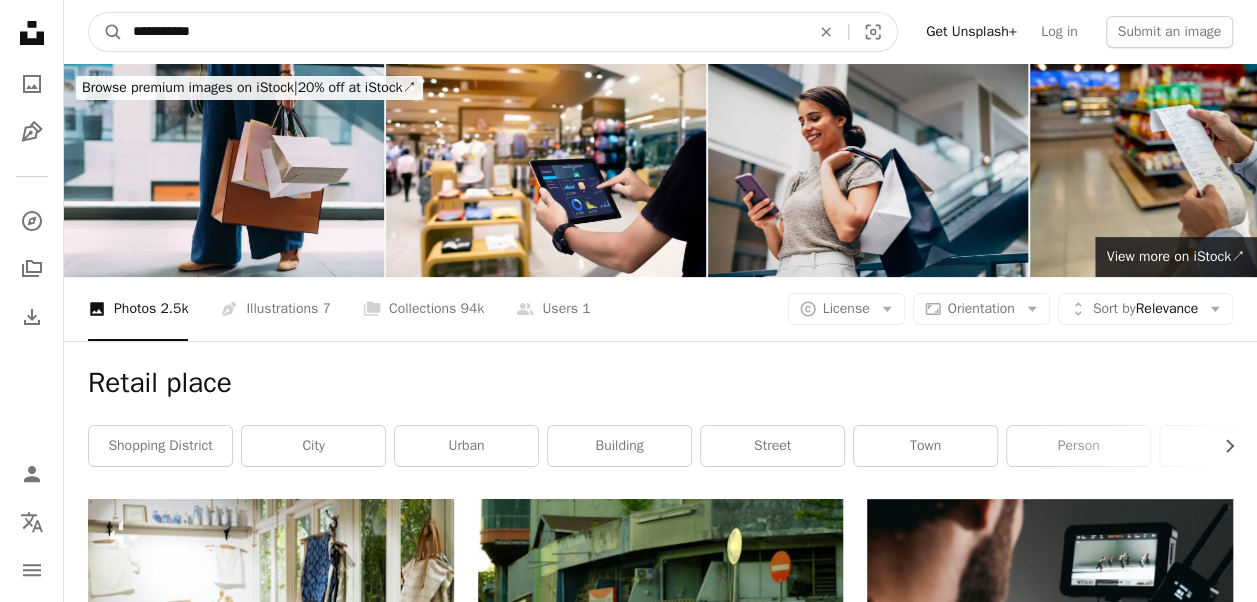 type on "**********" 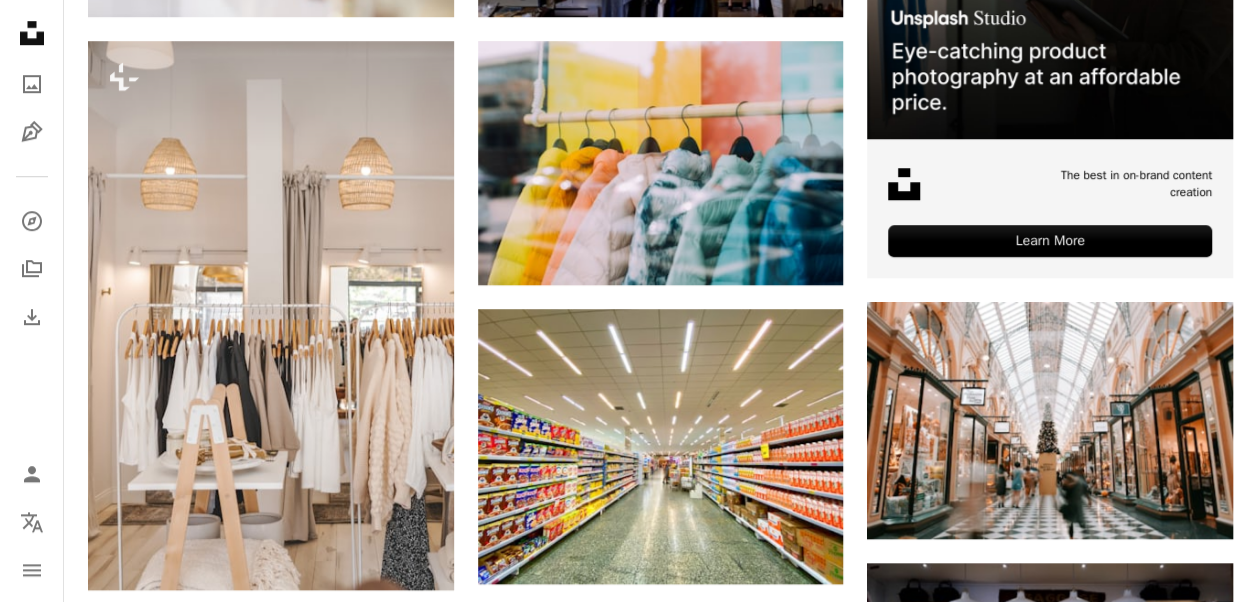 scroll, scrollTop: 800, scrollLeft: 0, axis: vertical 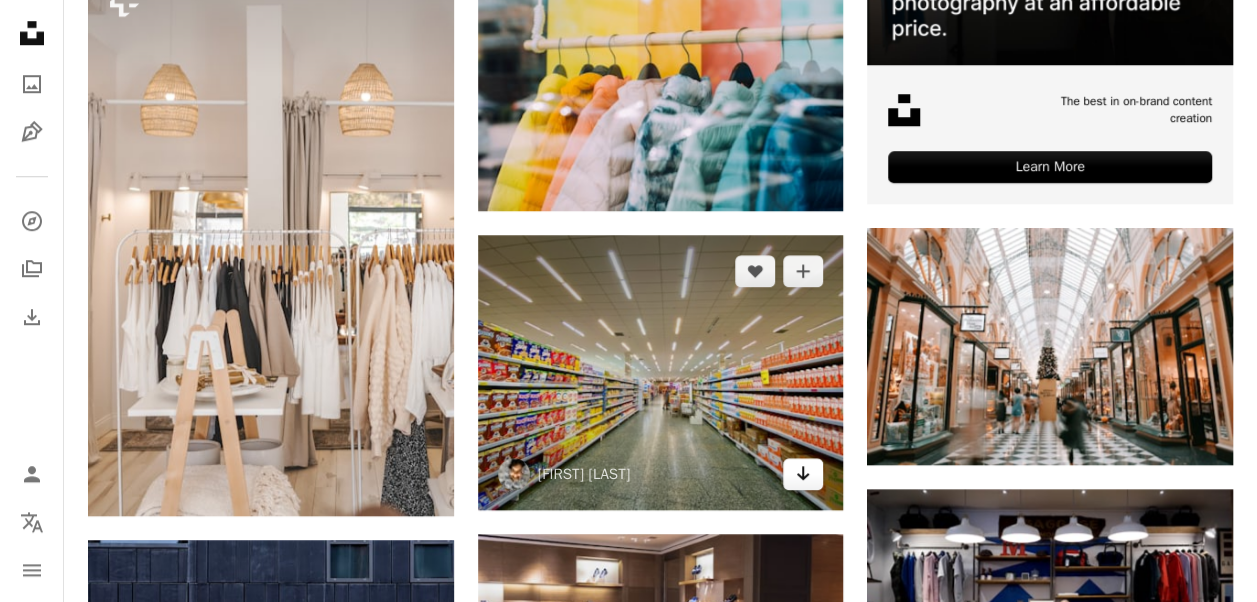click on "Arrow pointing down" 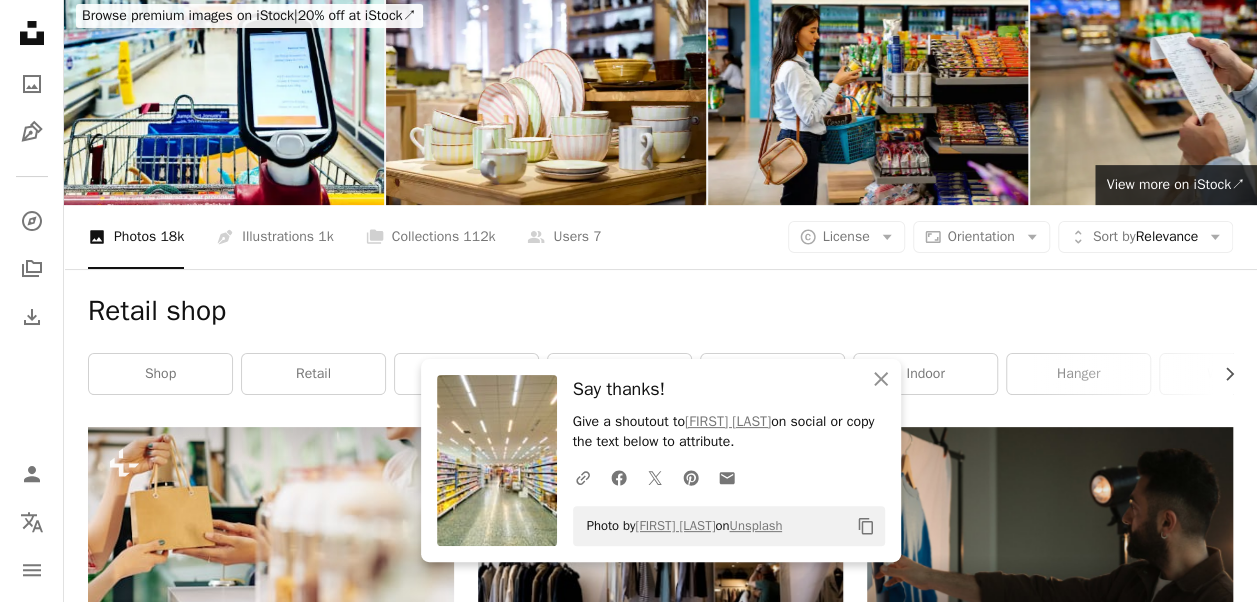 scroll, scrollTop: 0, scrollLeft: 0, axis: both 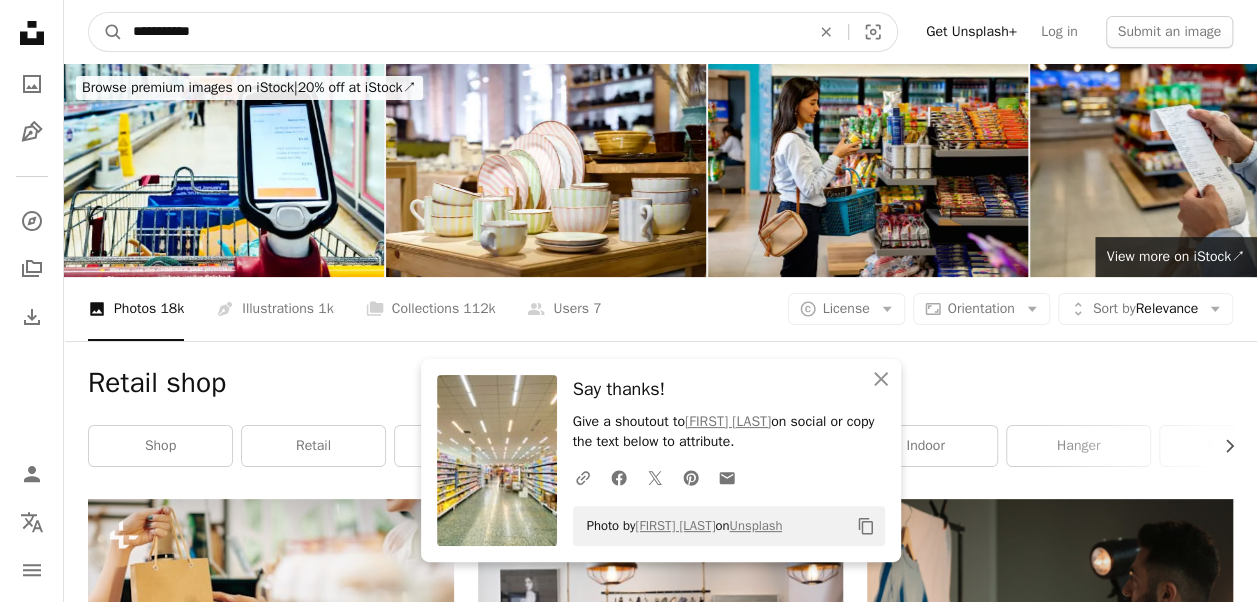 drag, startPoint x: 218, startPoint y: 30, endPoint x: -4, endPoint y: -3, distance: 224.4393 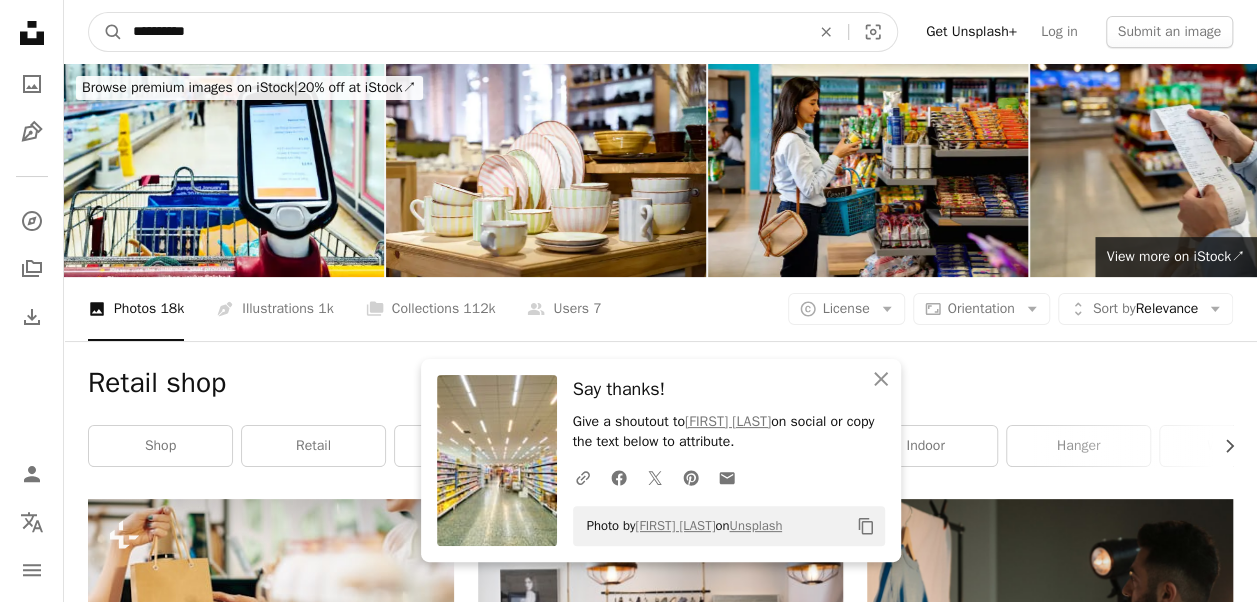 type on "**********" 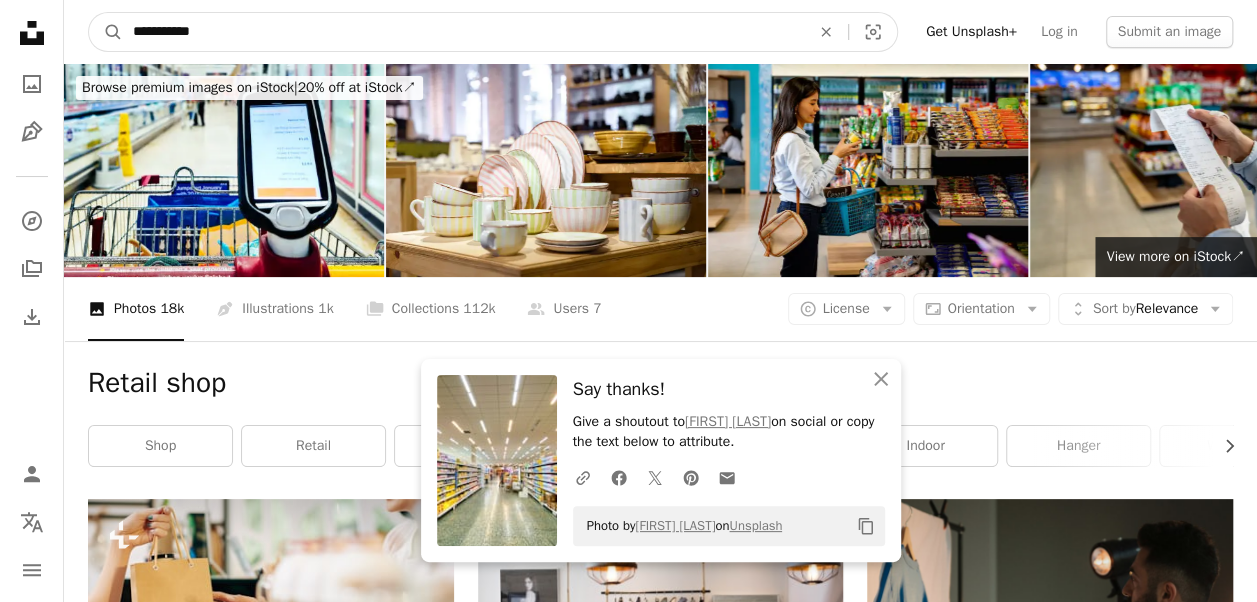 click on "A magnifying glass" at bounding box center (106, 32) 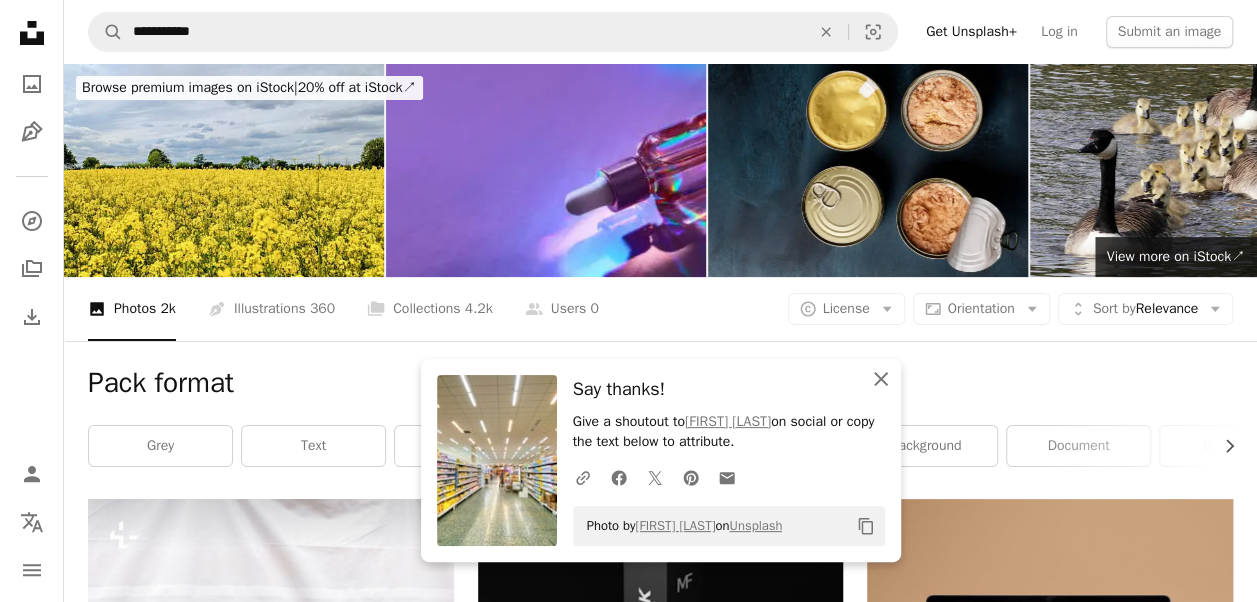 click on "An X shape" 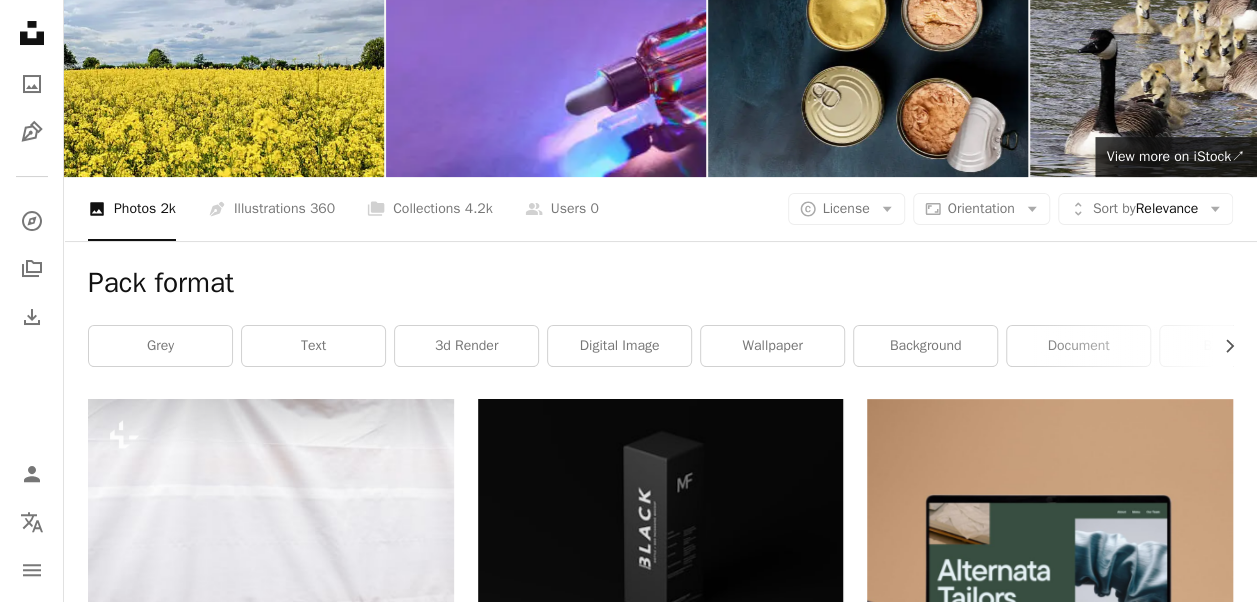 scroll, scrollTop: 0, scrollLeft: 0, axis: both 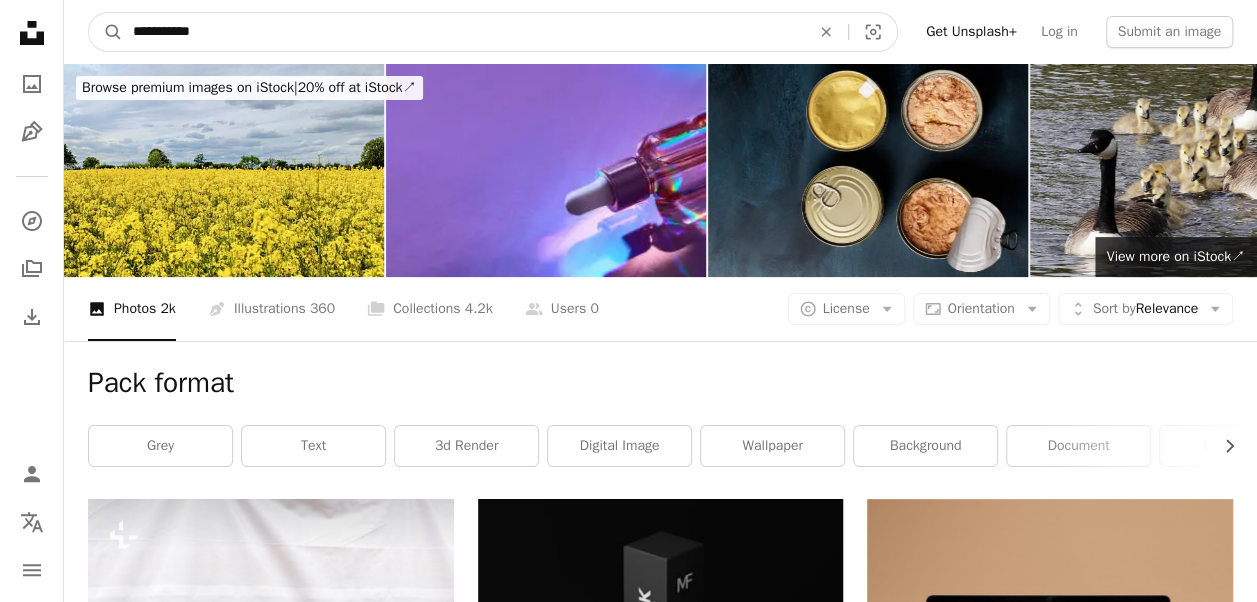 drag, startPoint x: 255, startPoint y: 29, endPoint x: 162, endPoint y: 26, distance: 93.04838 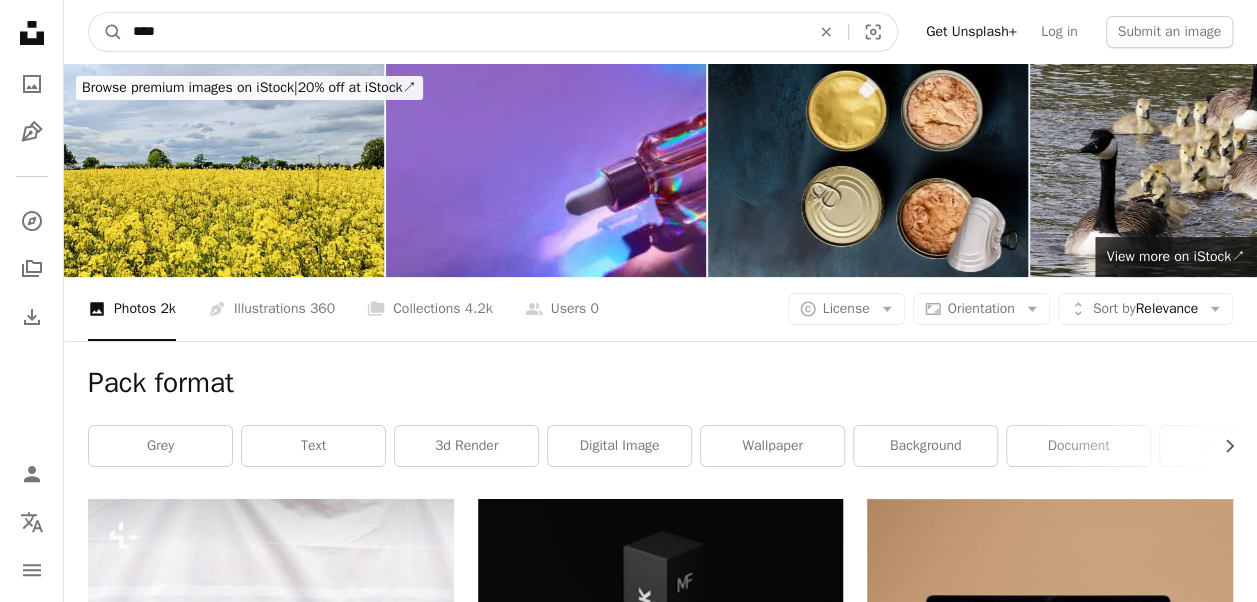 click on "A magnifying glass" at bounding box center (106, 32) 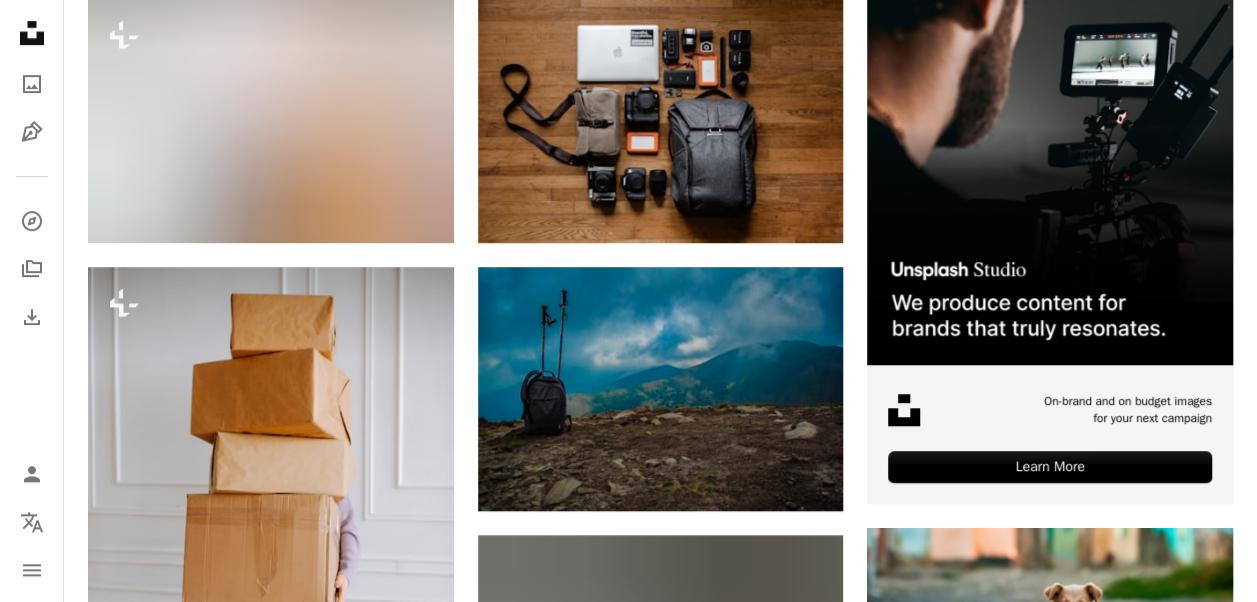 scroll, scrollTop: 0, scrollLeft: 0, axis: both 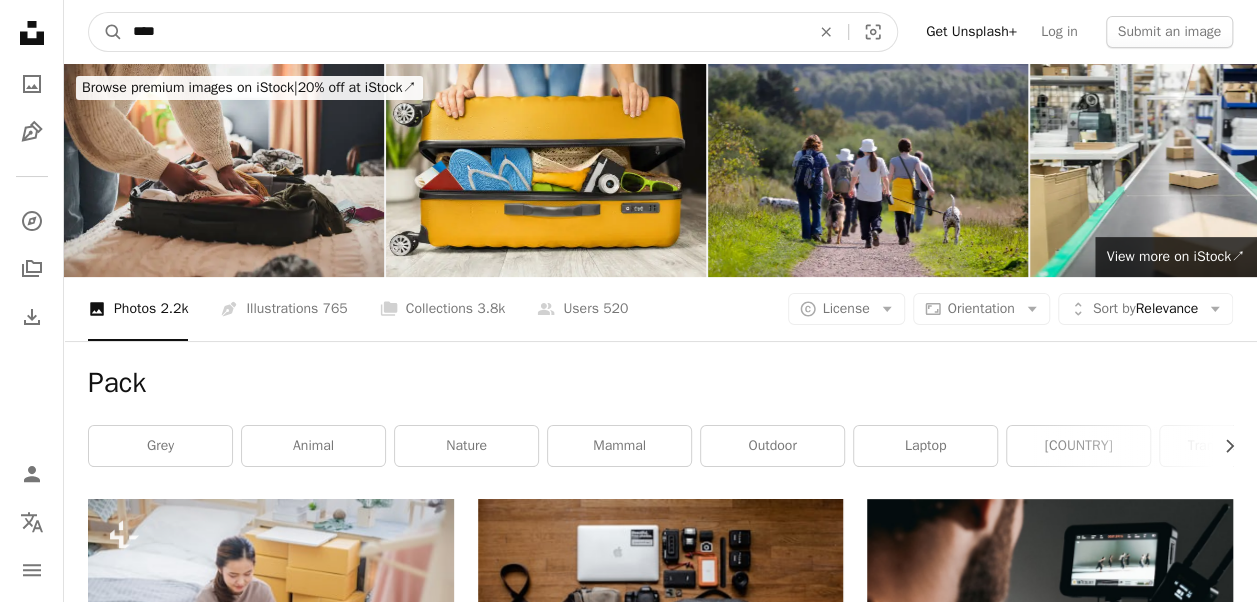 click on "****" at bounding box center (463, 32) 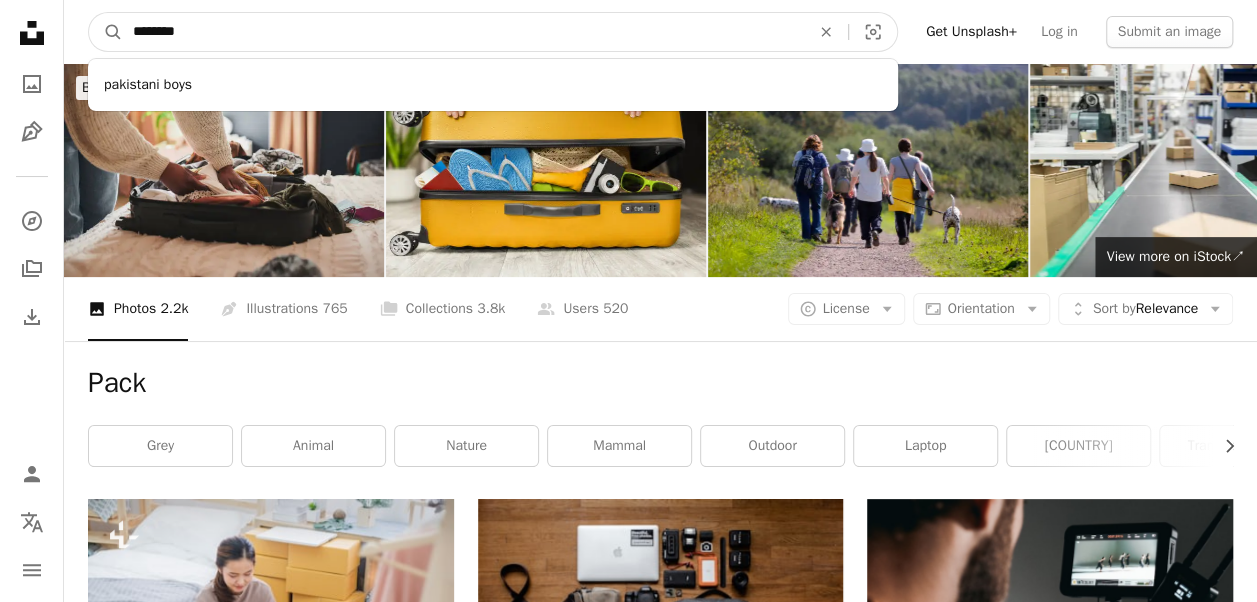 type on "*********" 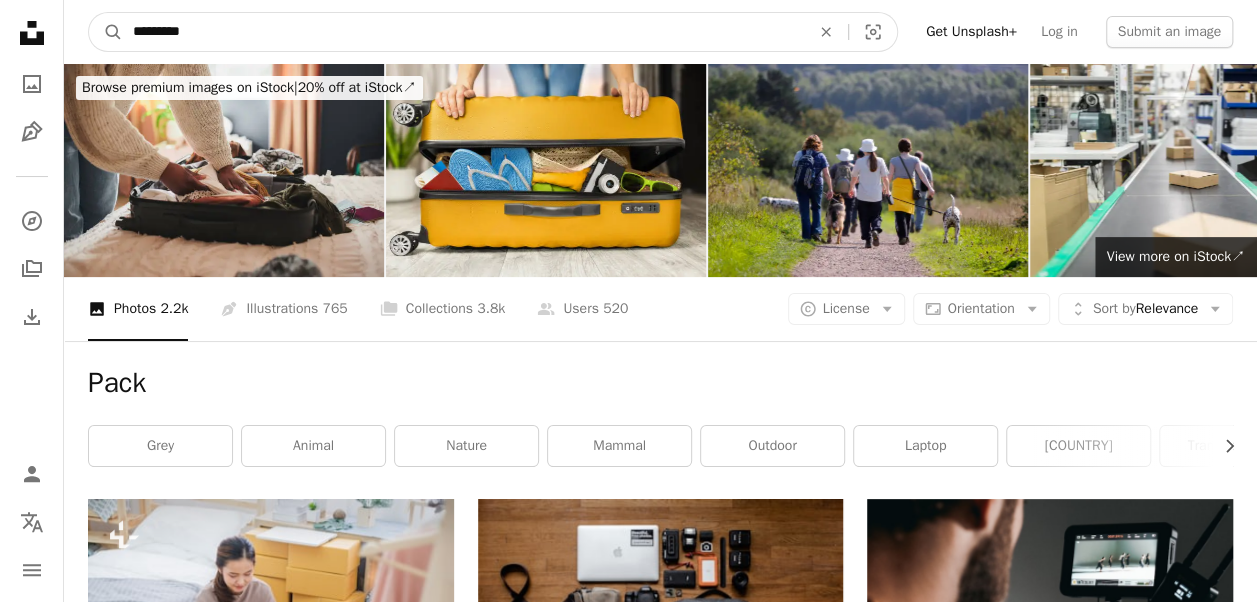 click on "A magnifying glass" at bounding box center [106, 32] 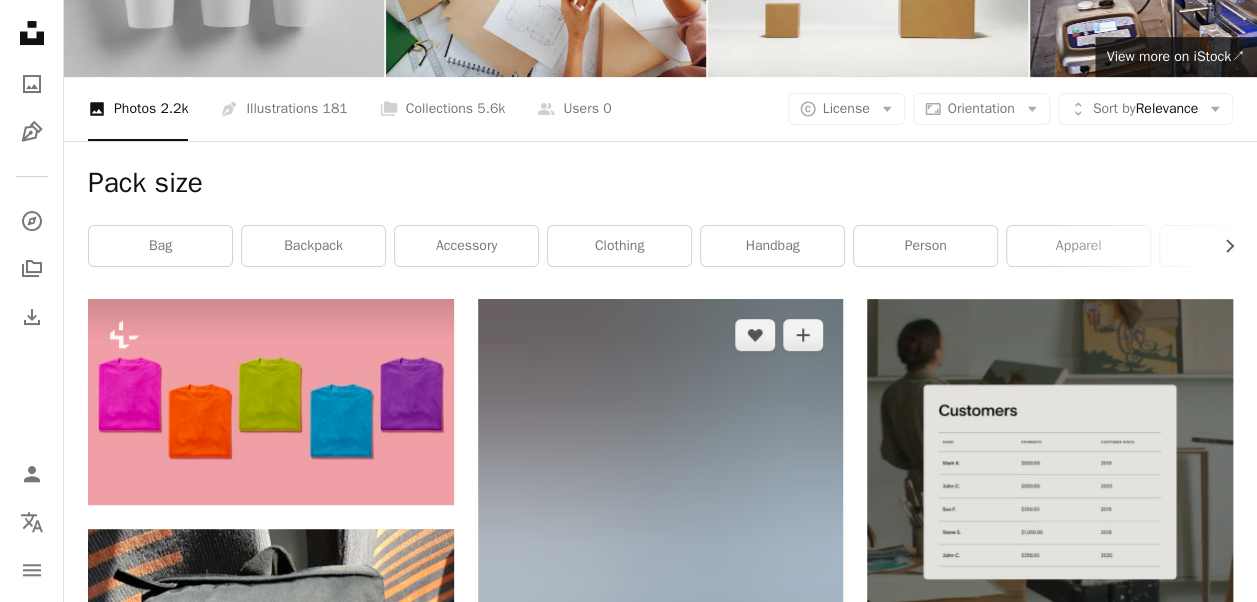 scroll, scrollTop: 0, scrollLeft: 0, axis: both 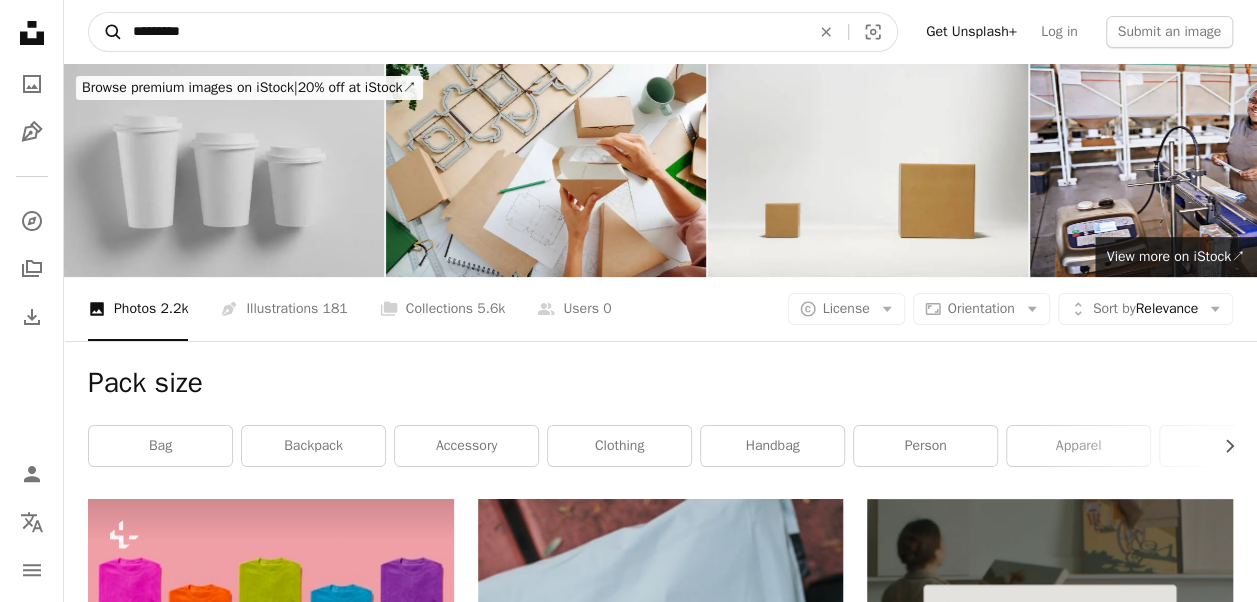 drag, startPoint x: 163, startPoint y: 32, endPoint x: 102, endPoint y: 18, distance: 62.58594 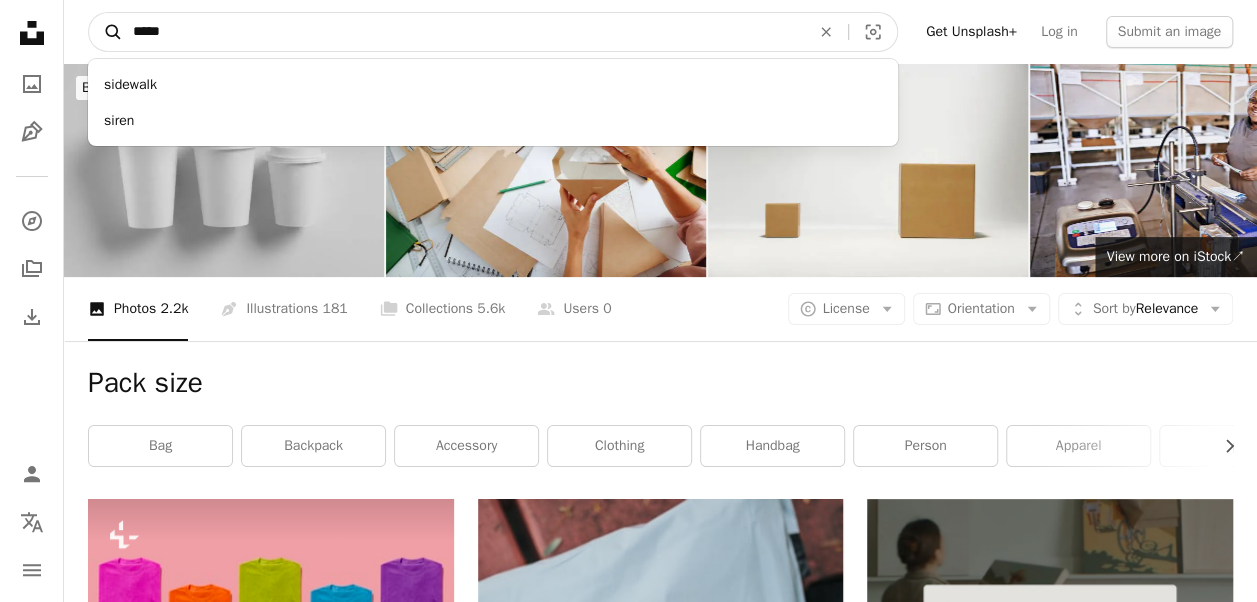 click on "A magnifying glass" at bounding box center (106, 32) 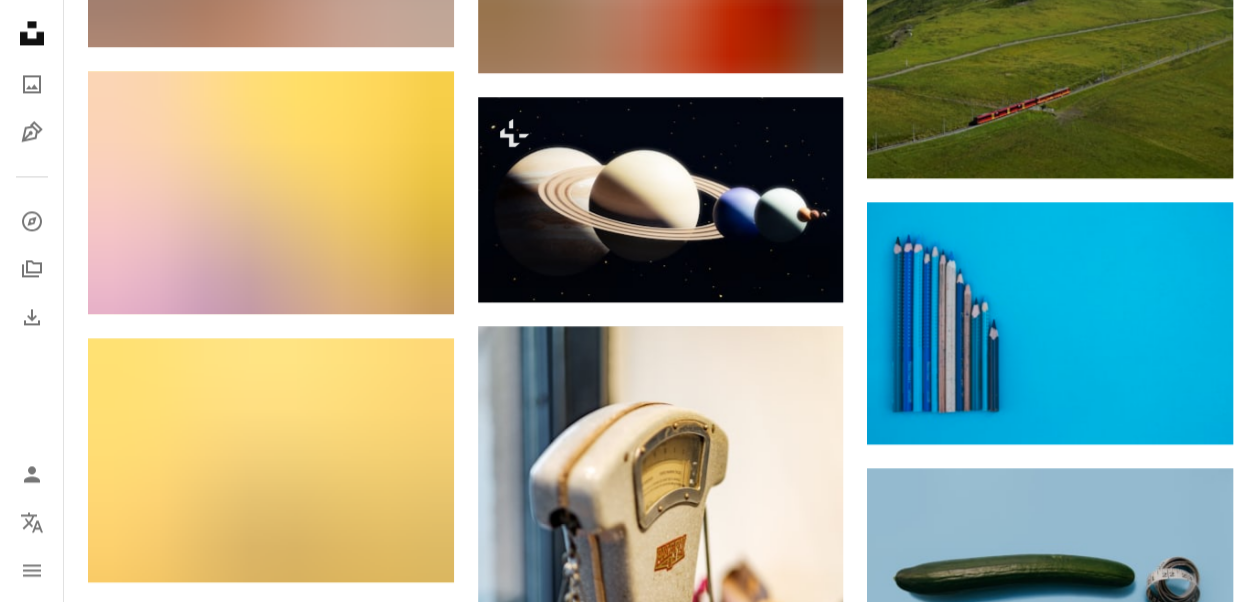scroll, scrollTop: 1600, scrollLeft: 0, axis: vertical 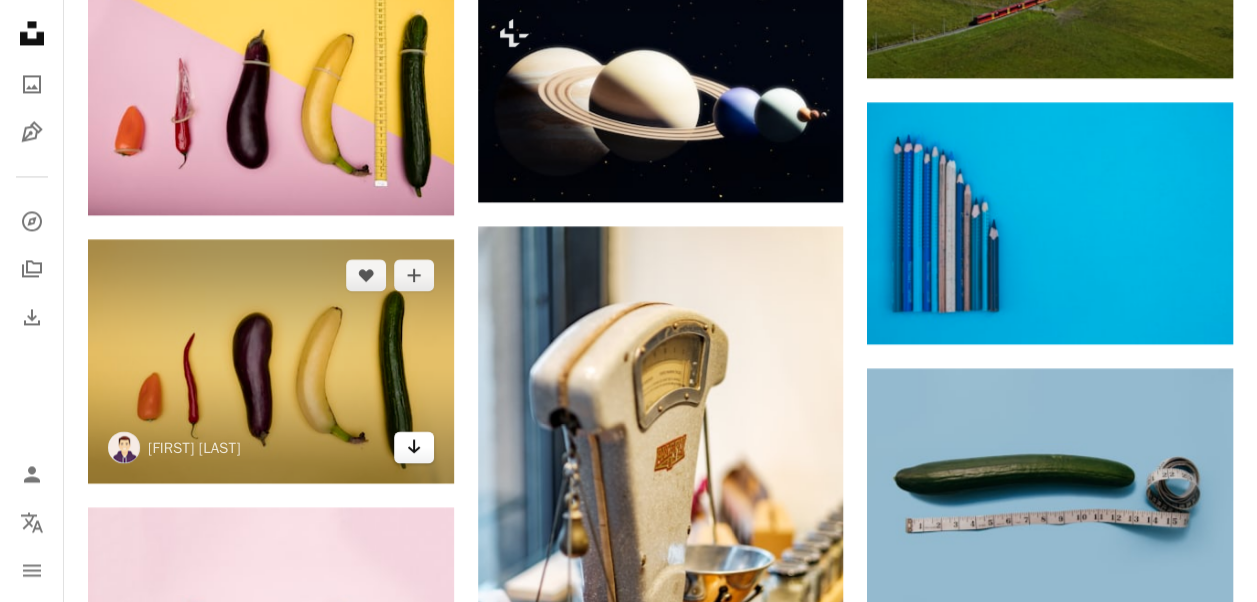 click on "Arrow pointing down" 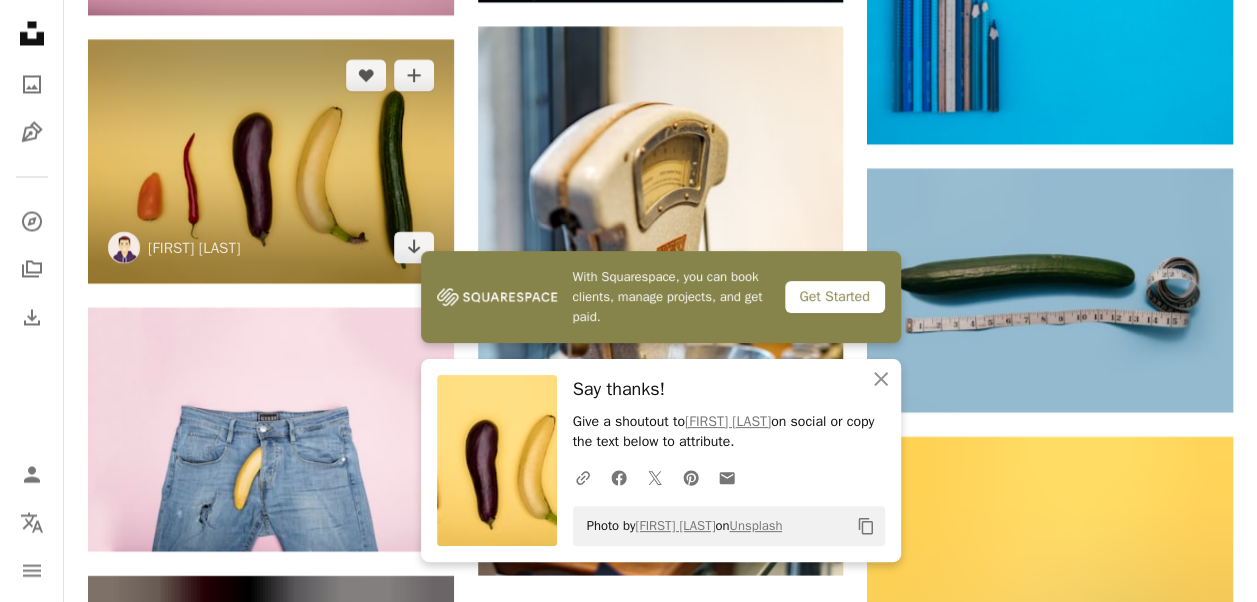 scroll, scrollTop: 1400, scrollLeft: 0, axis: vertical 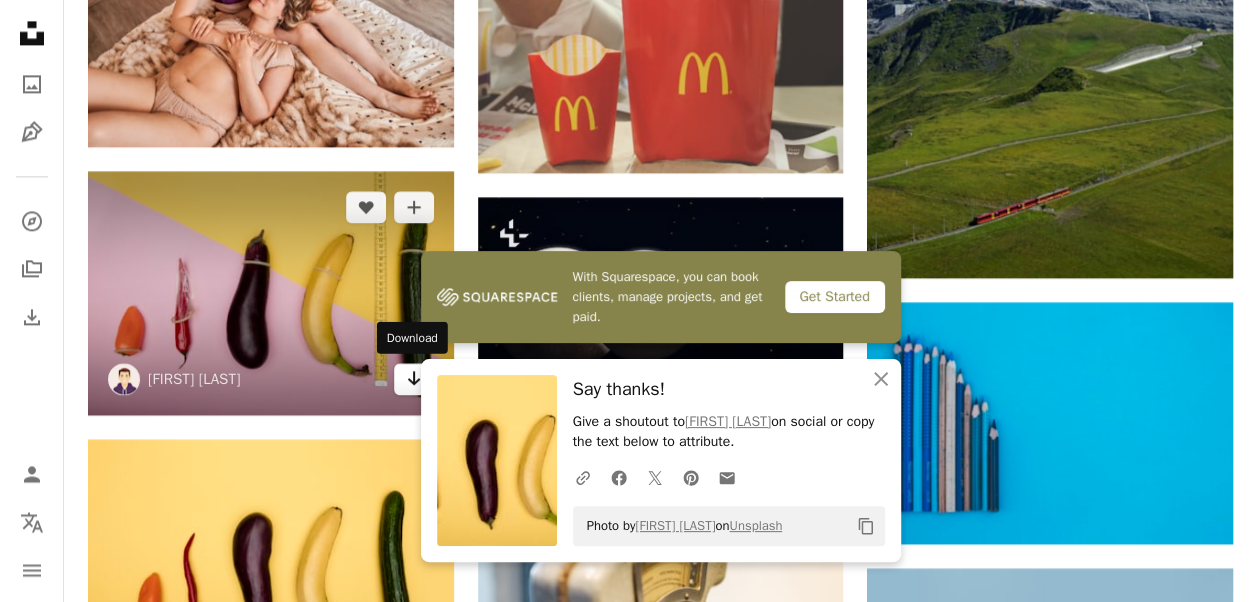 click on "Arrow pointing down" 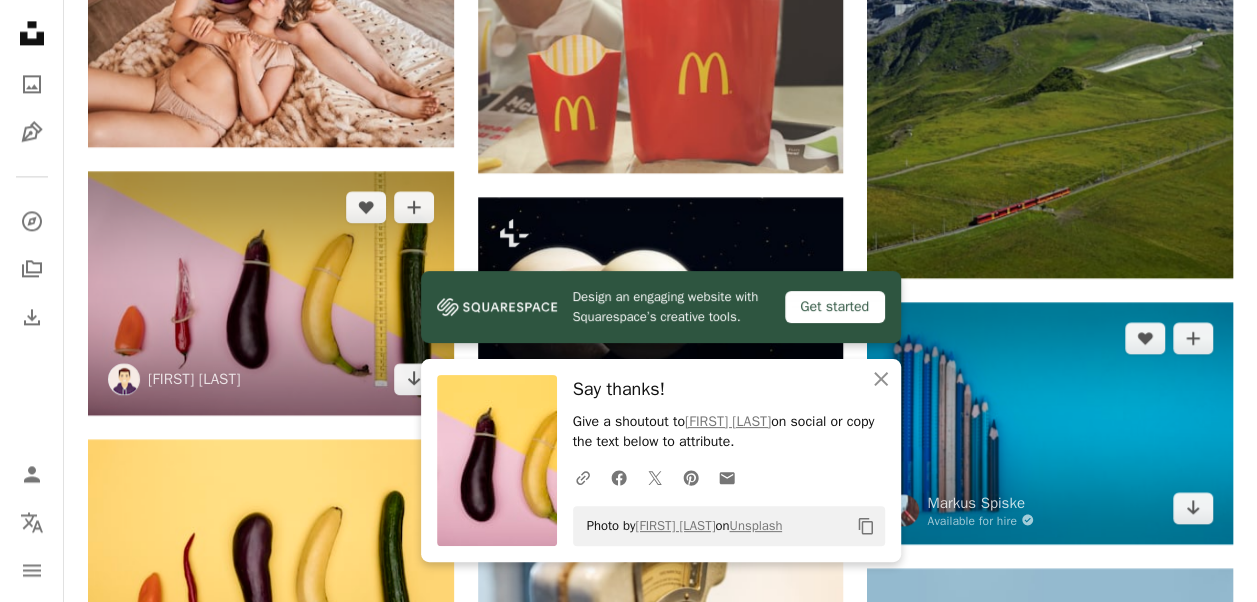 scroll, scrollTop: 2000, scrollLeft: 0, axis: vertical 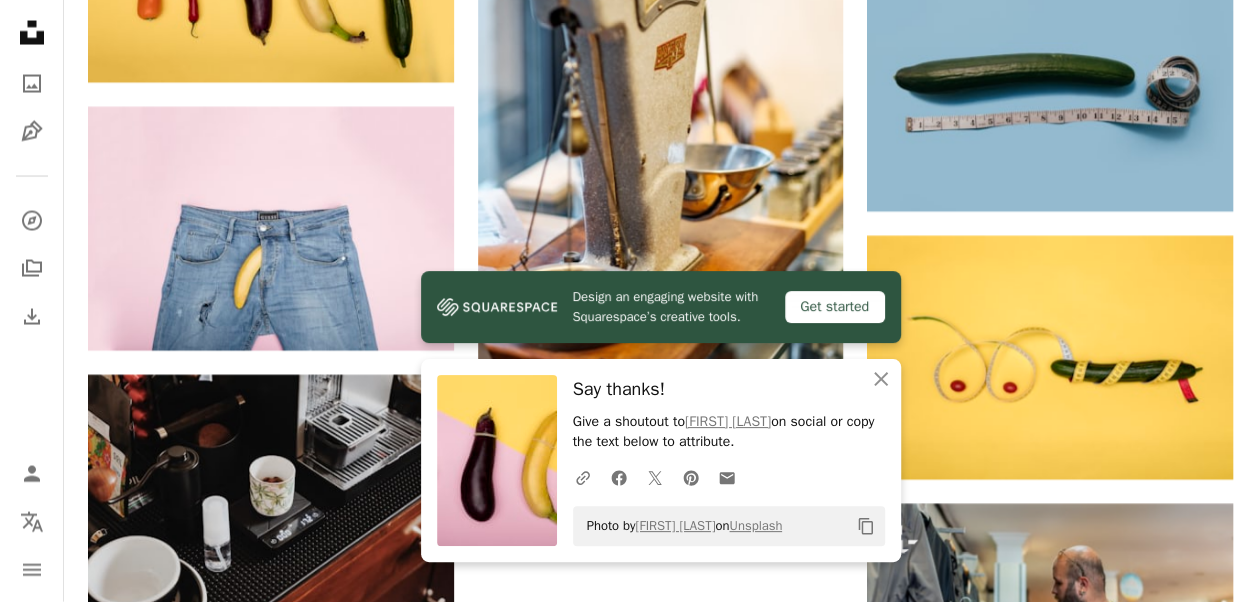 click on "[FIRST] [LAST]" at bounding box center (660, -243) 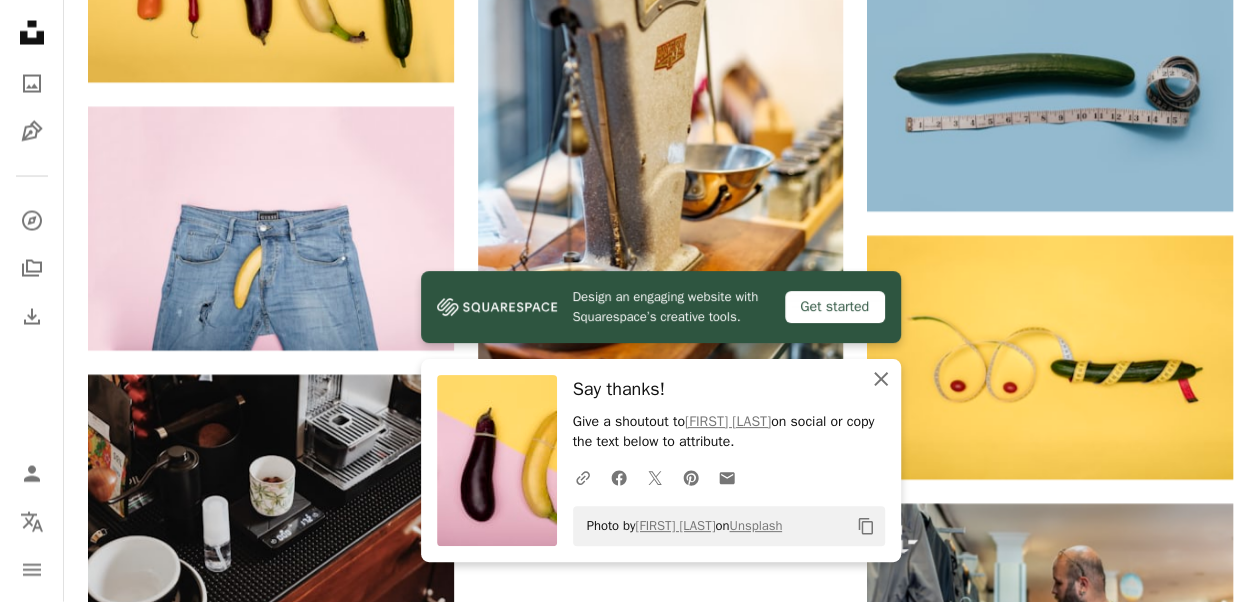 click on "An X shape" 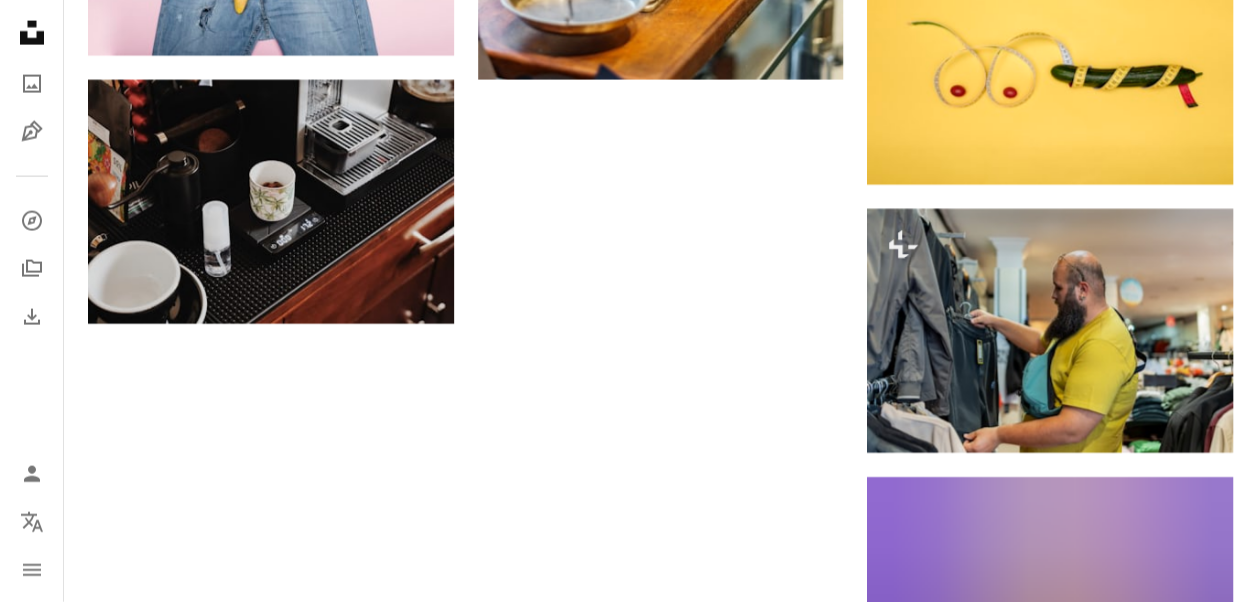 scroll, scrollTop: 2500, scrollLeft: 0, axis: vertical 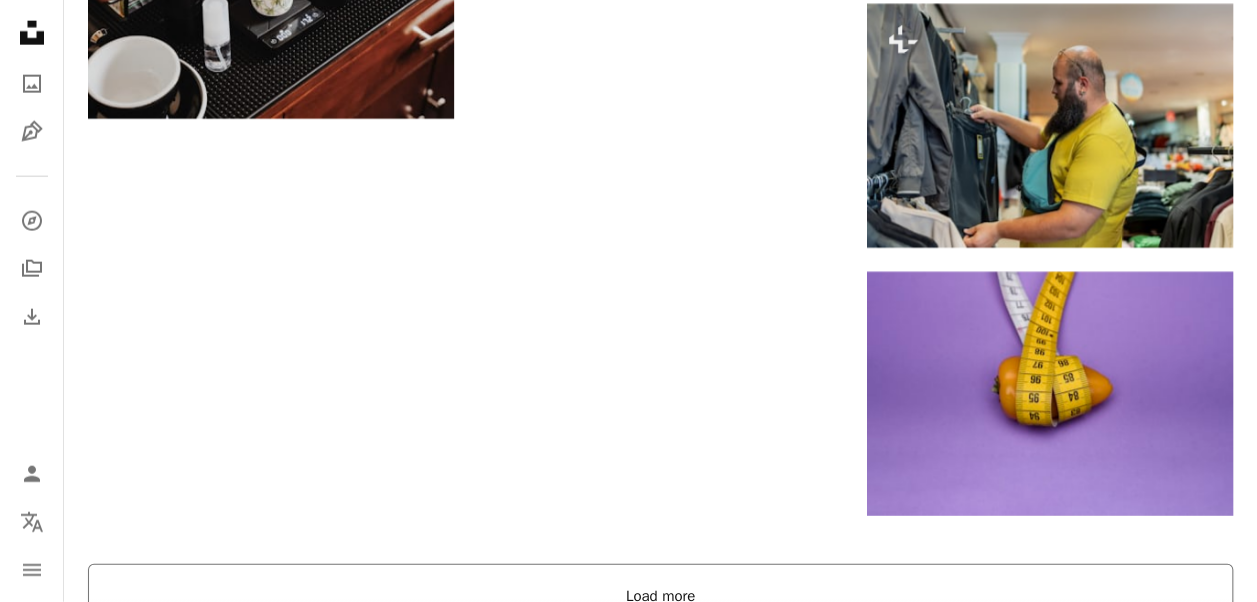 click on "Load more" at bounding box center [660, 596] 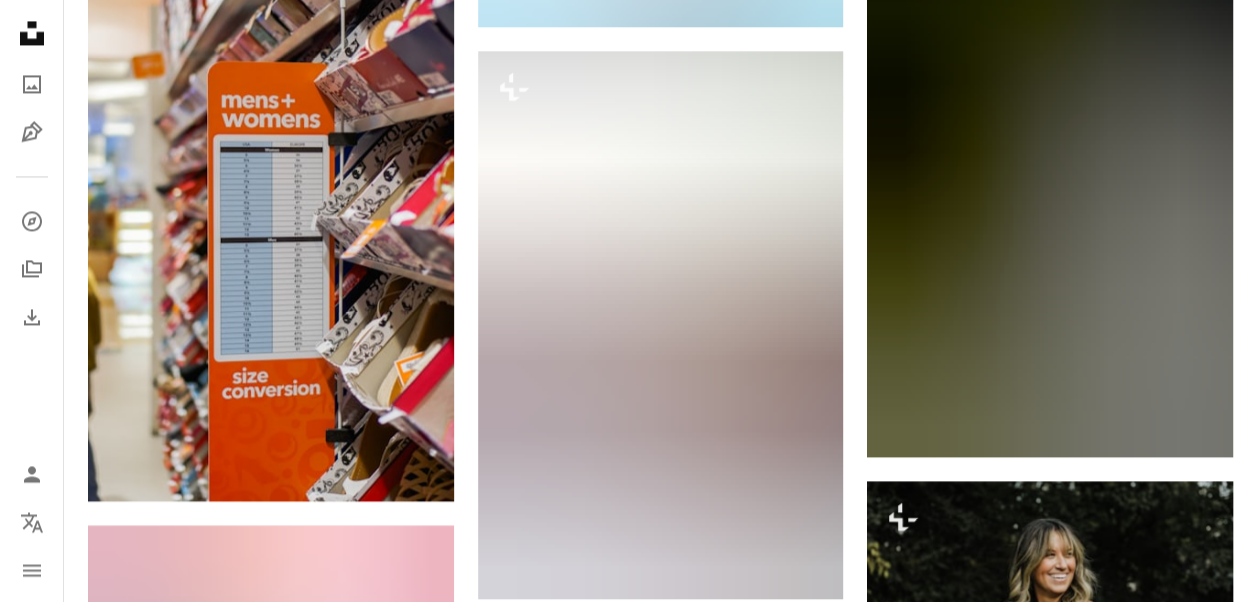 scroll, scrollTop: 13200, scrollLeft: 0, axis: vertical 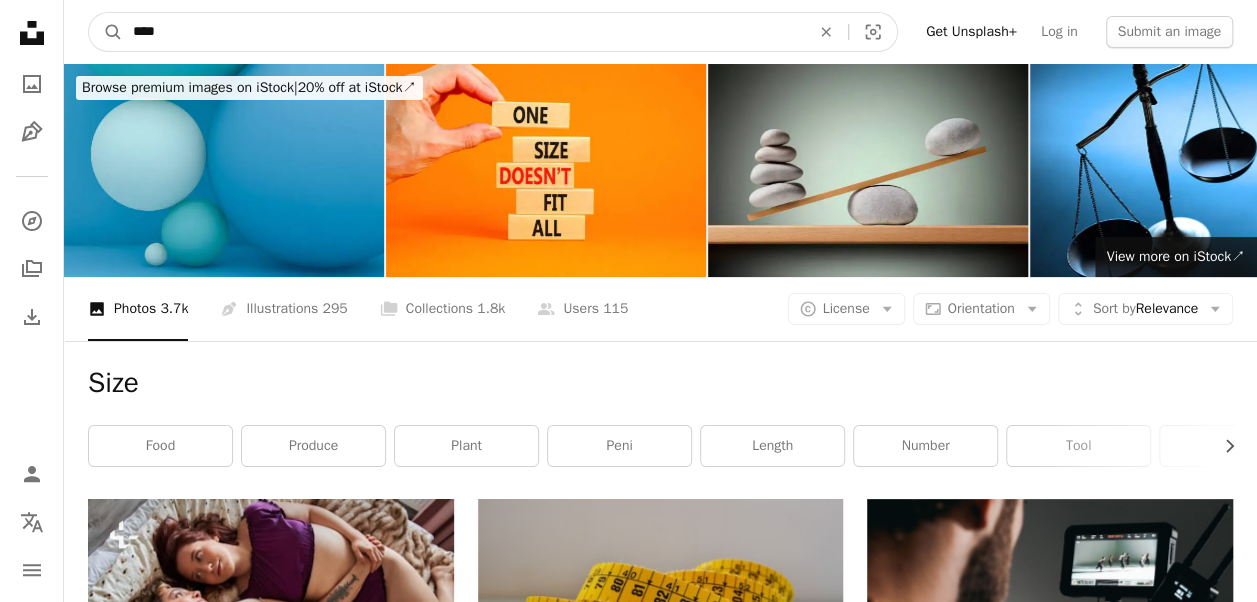 click on "****" at bounding box center [463, 32] 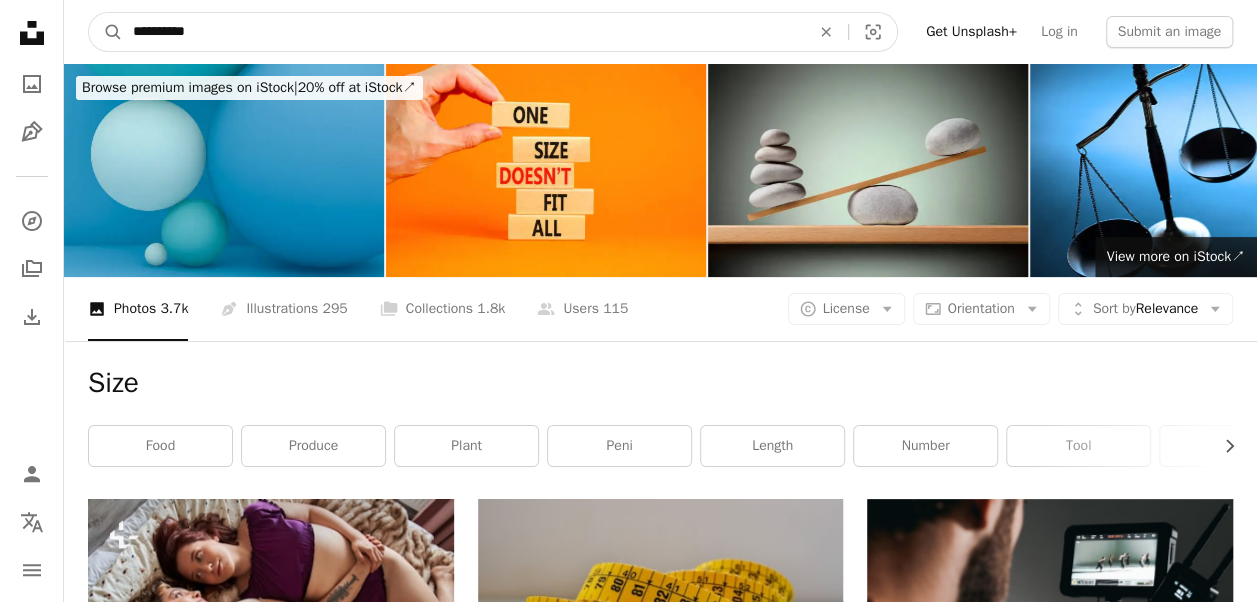 type on "**********" 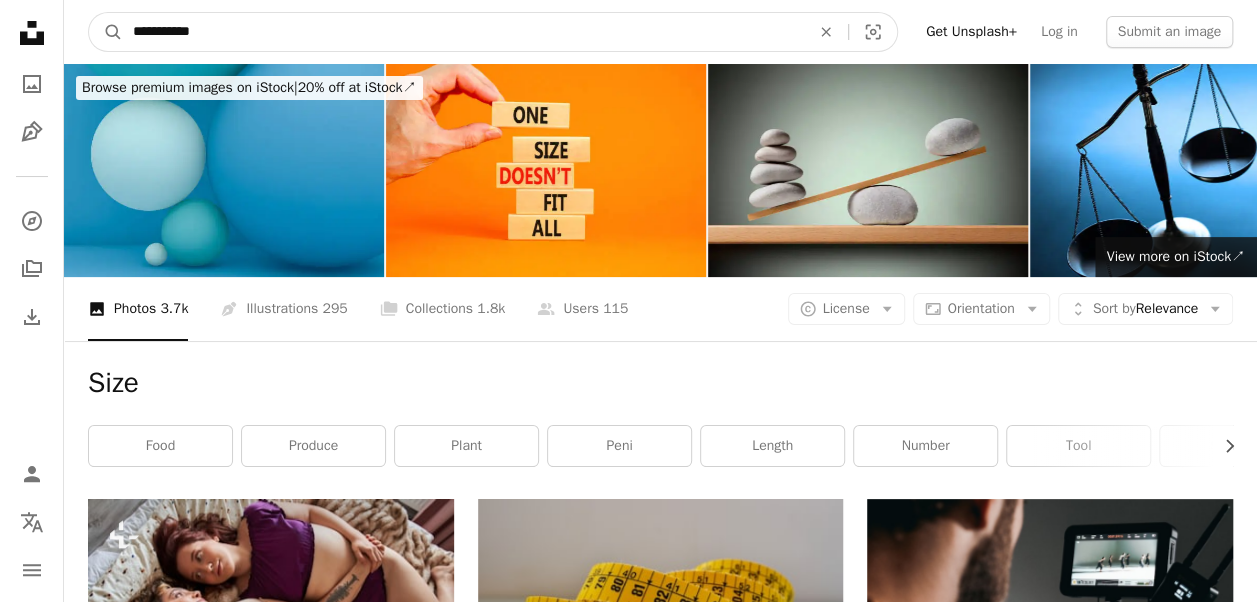 click on "A magnifying glass" at bounding box center (106, 32) 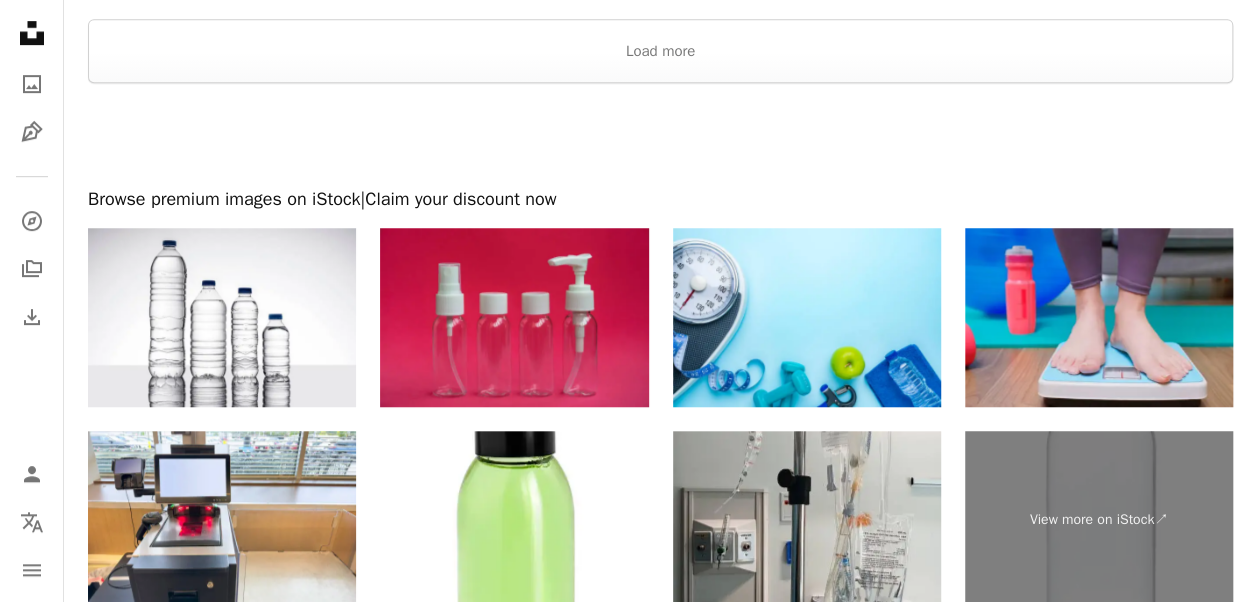 scroll, scrollTop: 4200, scrollLeft: 0, axis: vertical 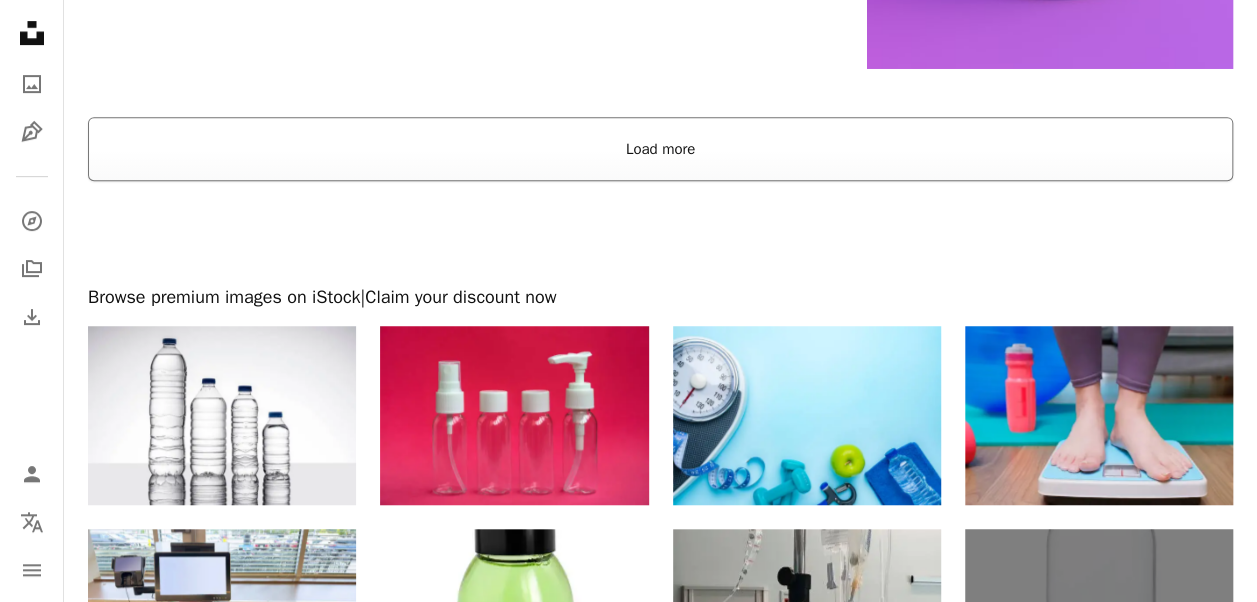 click on "Load more" at bounding box center [660, 149] 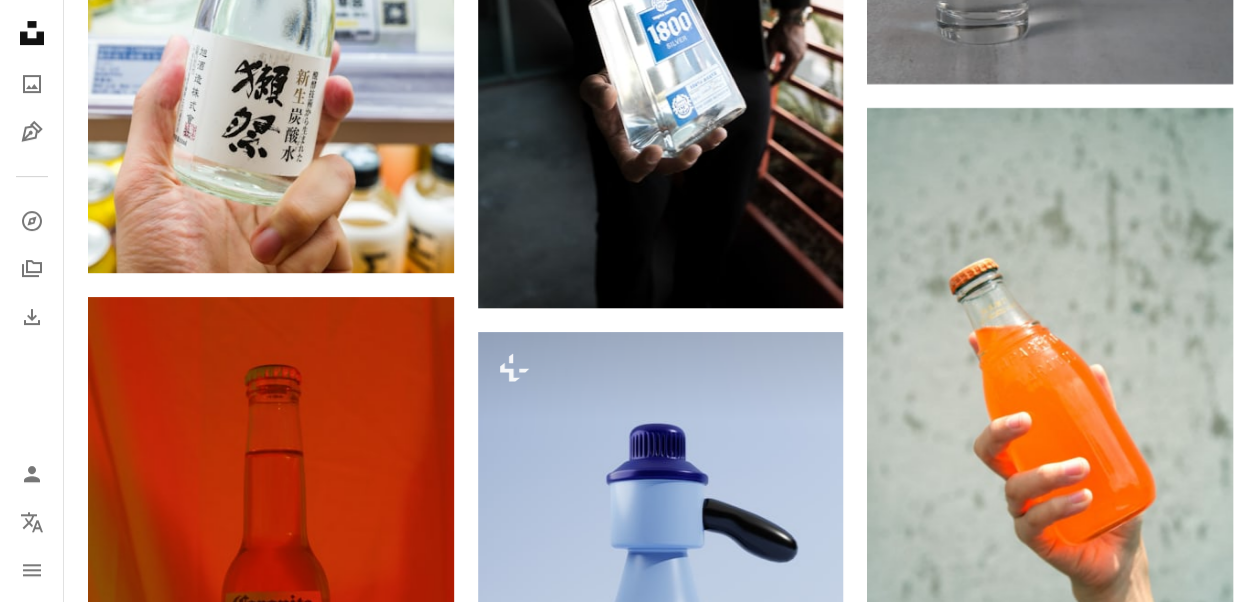 scroll, scrollTop: 11700, scrollLeft: 0, axis: vertical 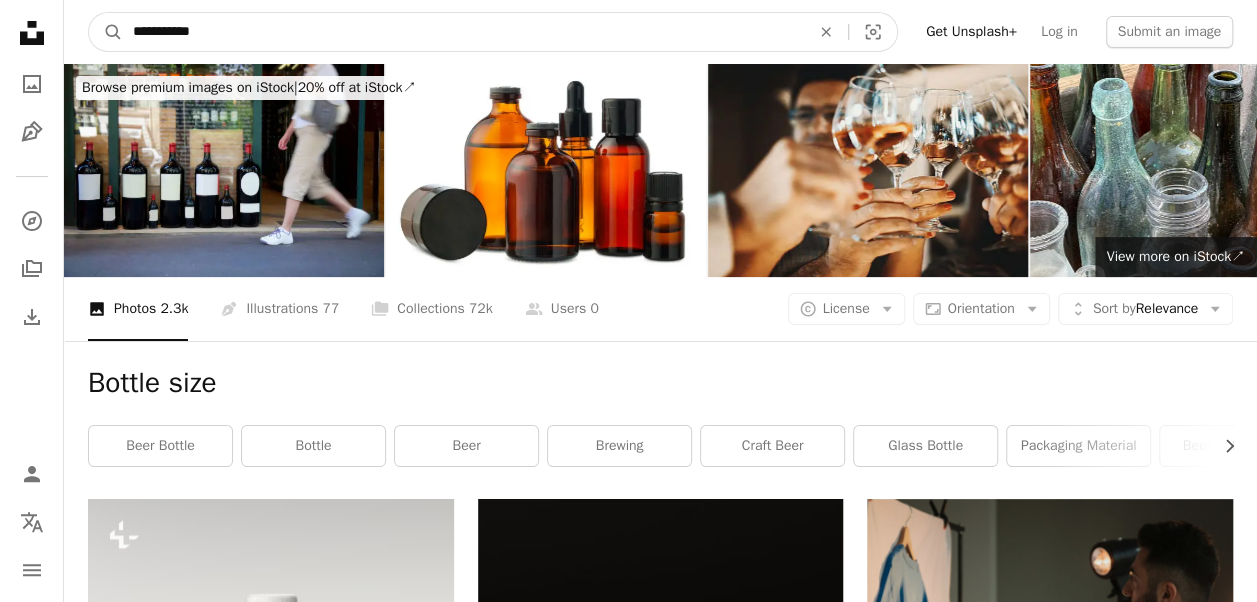 click on "**********" at bounding box center [463, 32] 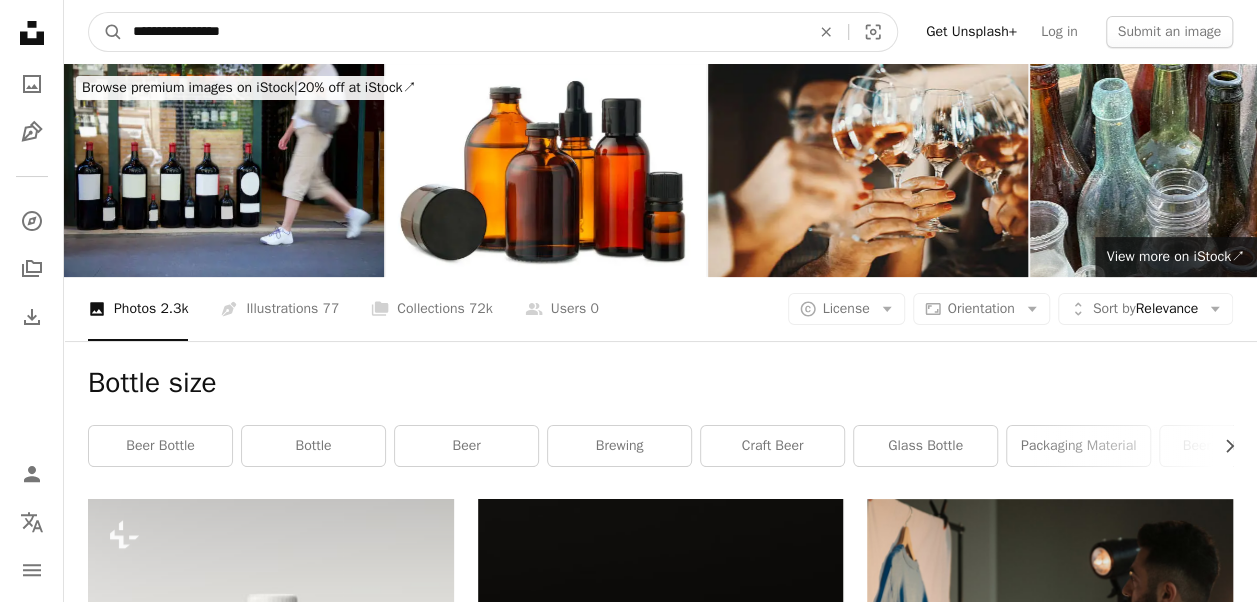 type on "**********" 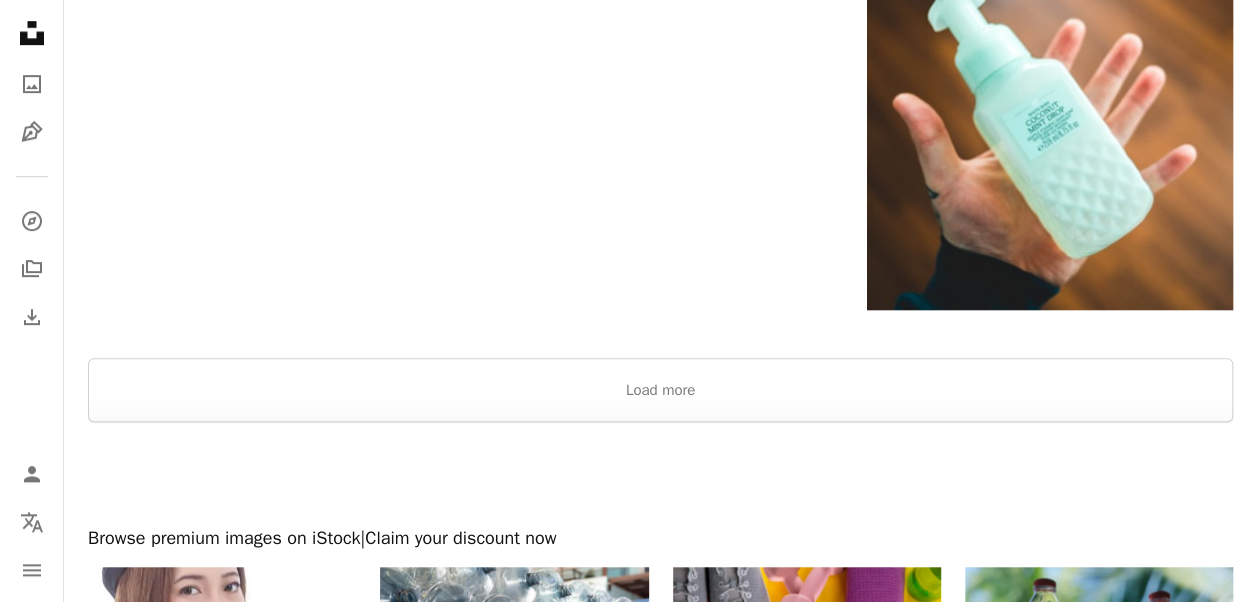 scroll, scrollTop: 4400, scrollLeft: 0, axis: vertical 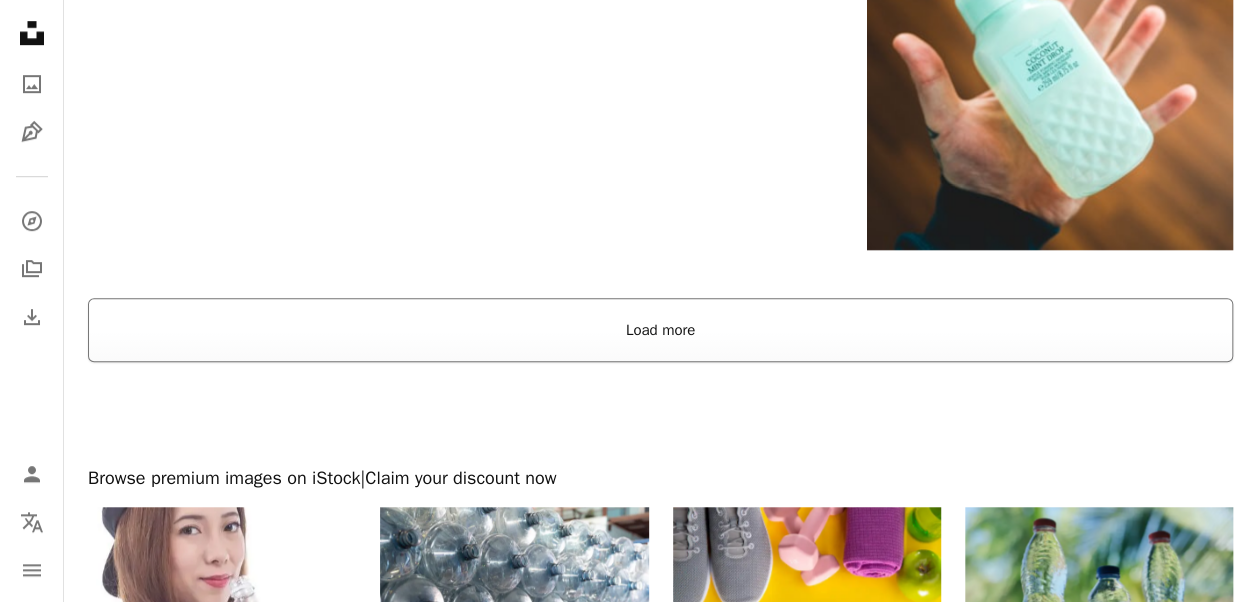 click on "Load more" at bounding box center (660, 330) 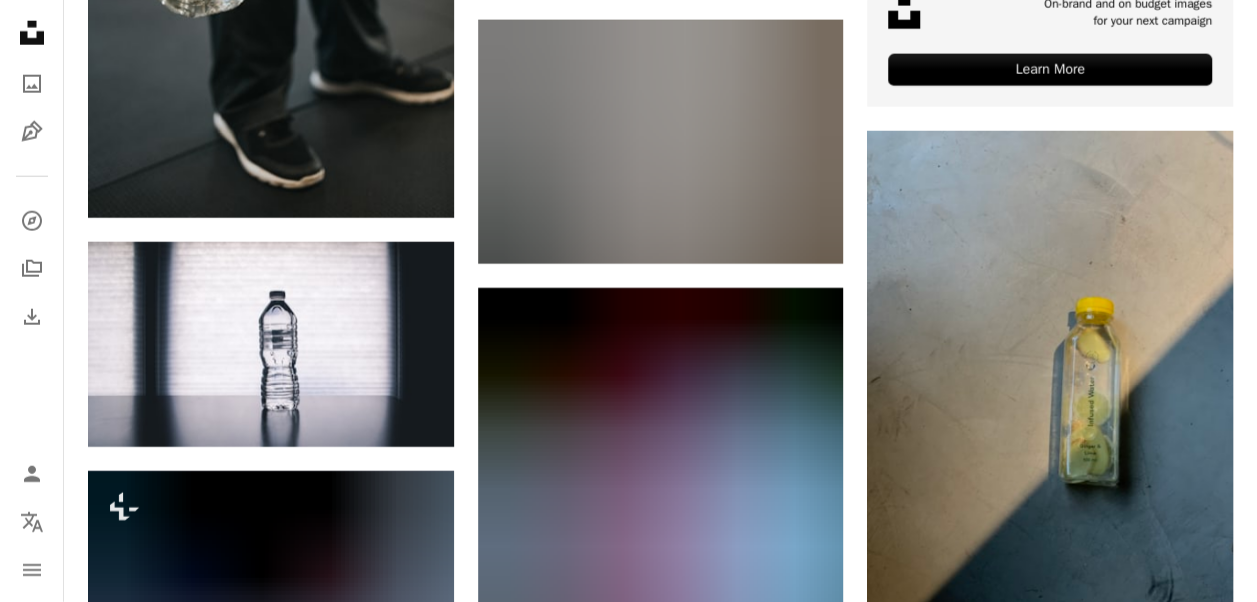 scroll, scrollTop: 10200, scrollLeft: 0, axis: vertical 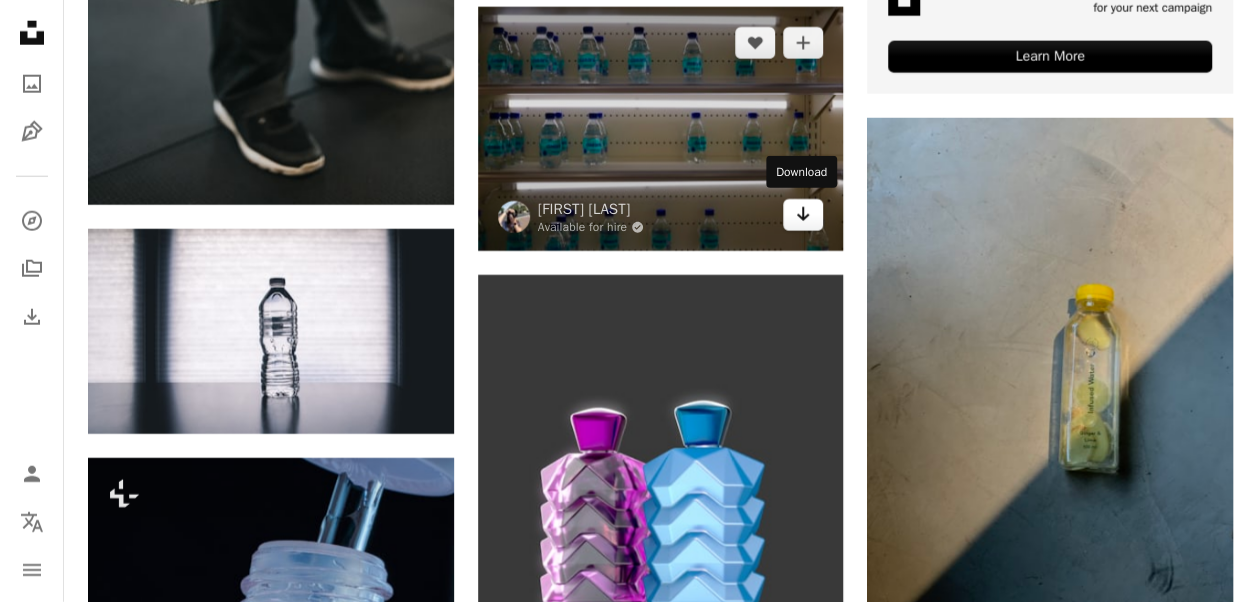 click on "Arrow pointing down" at bounding box center [803, 215] 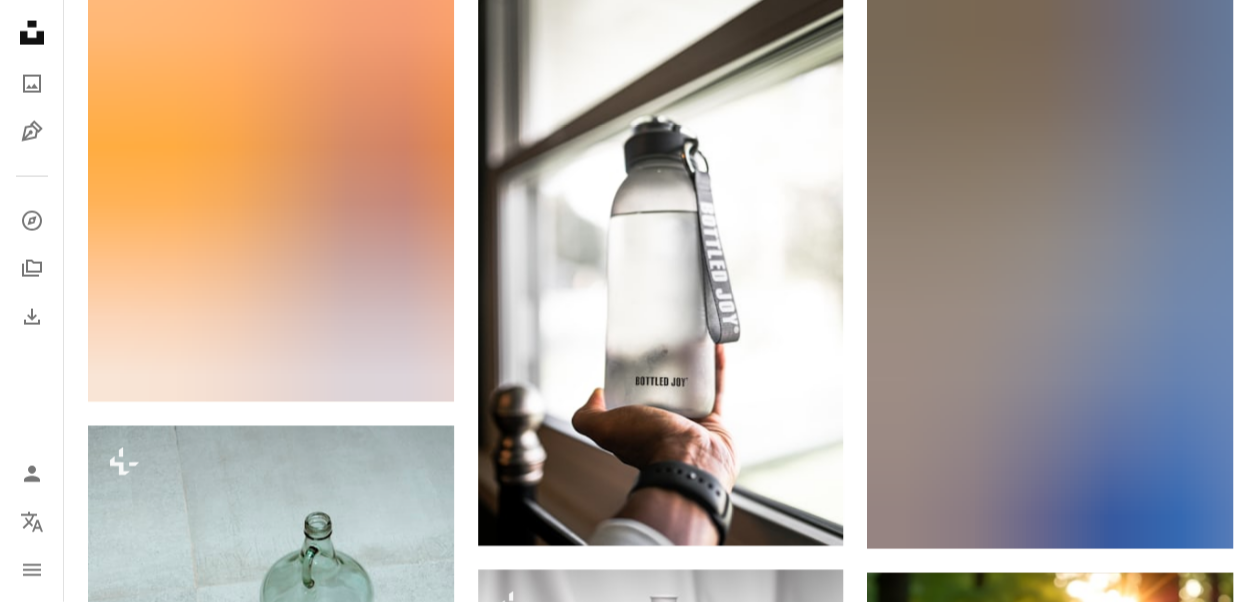 scroll, scrollTop: 17300, scrollLeft: 0, axis: vertical 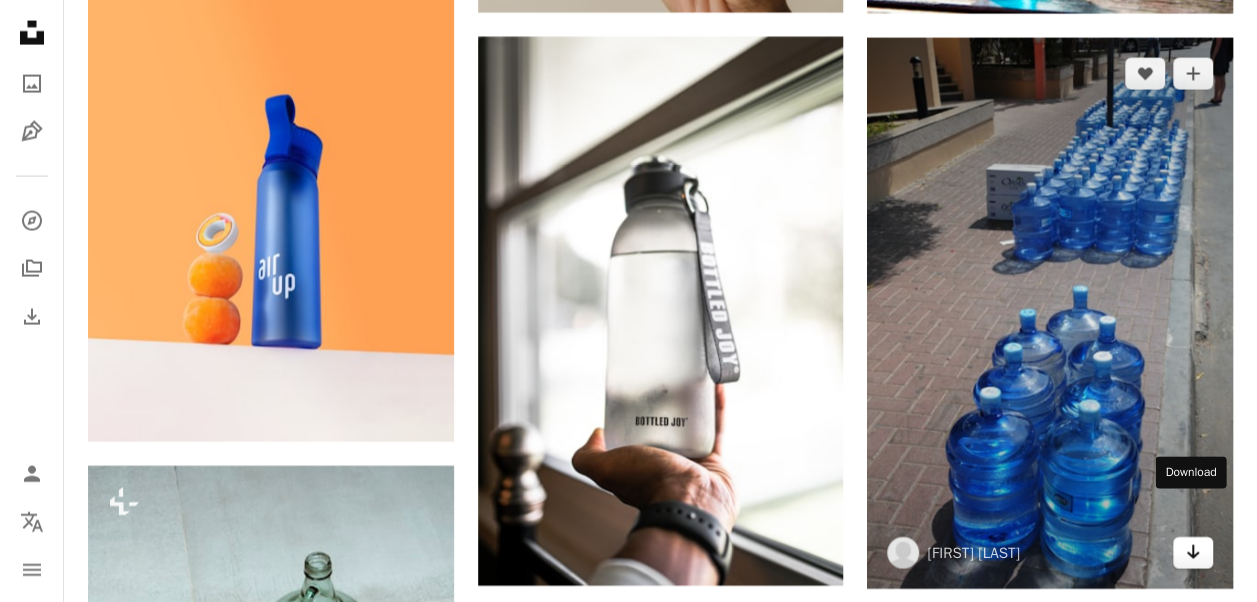 click on "Arrow pointing down" at bounding box center (1193, 553) 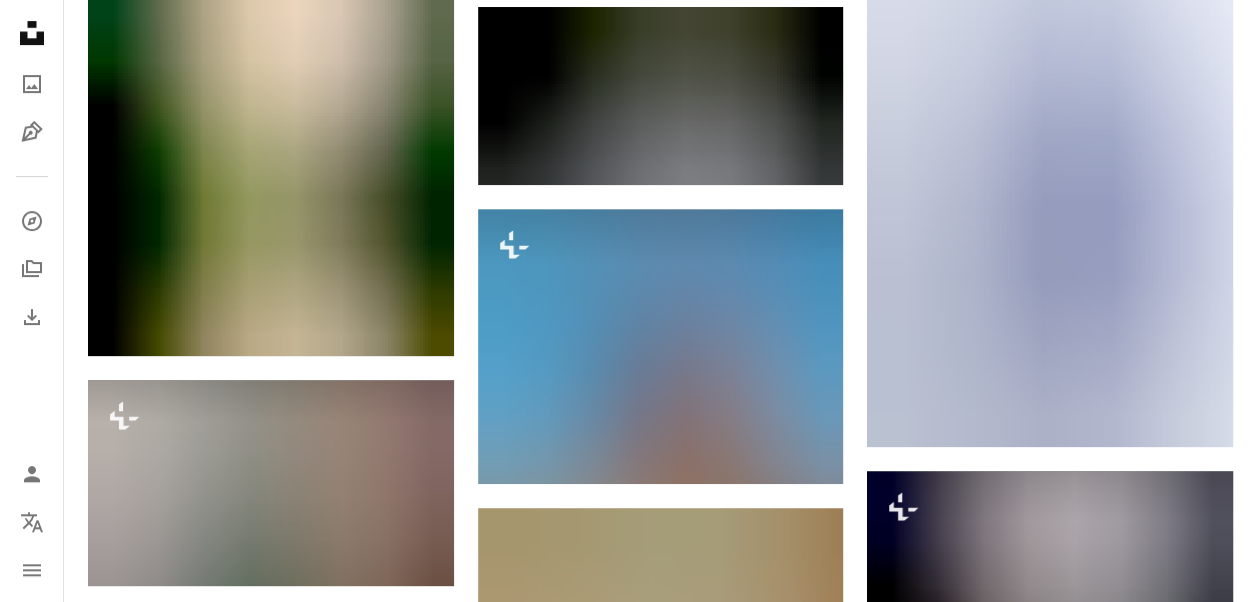 scroll, scrollTop: 19500, scrollLeft: 0, axis: vertical 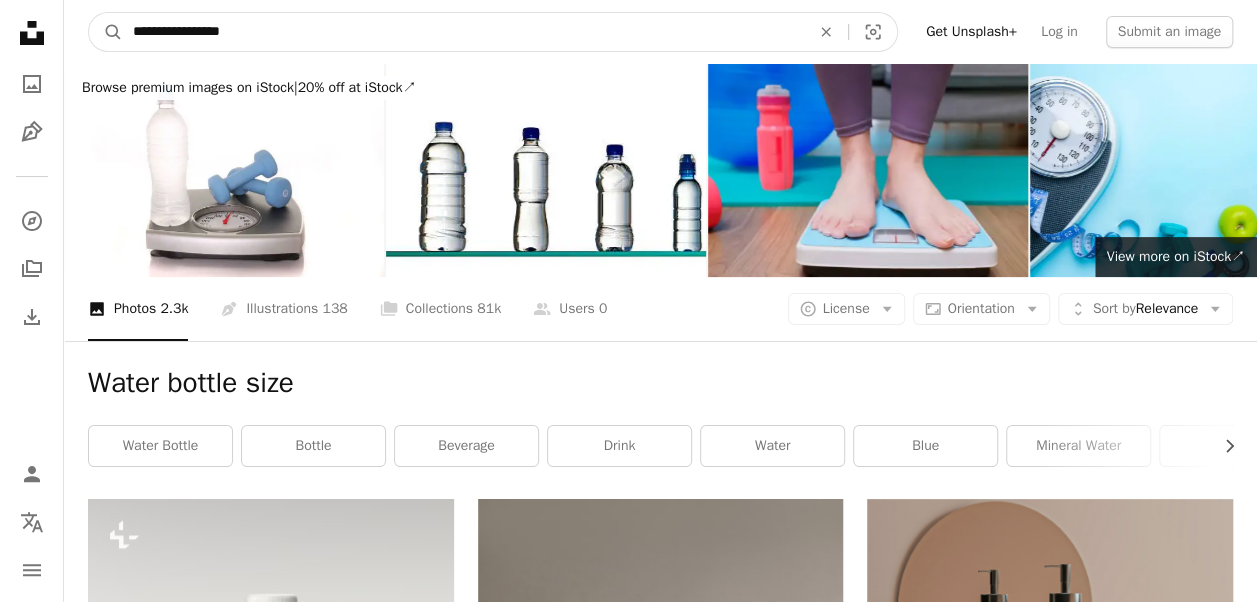 drag, startPoint x: 250, startPoint y: 34, endPoint x: -4, endPoint y: -21, distance: 259.8865 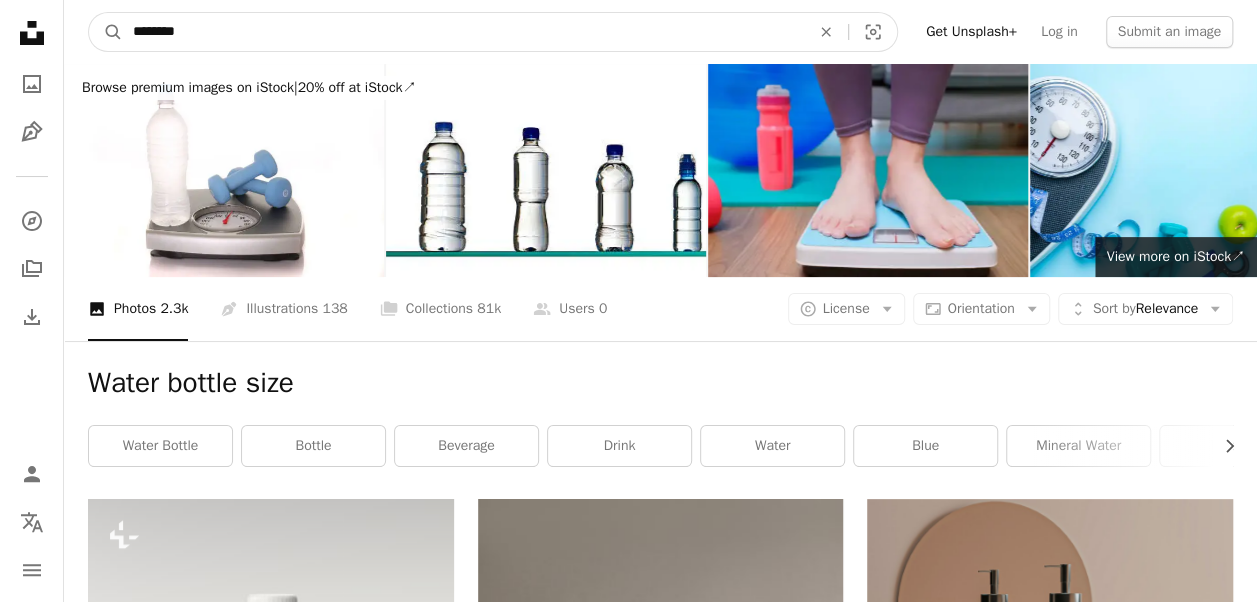 type on "********" 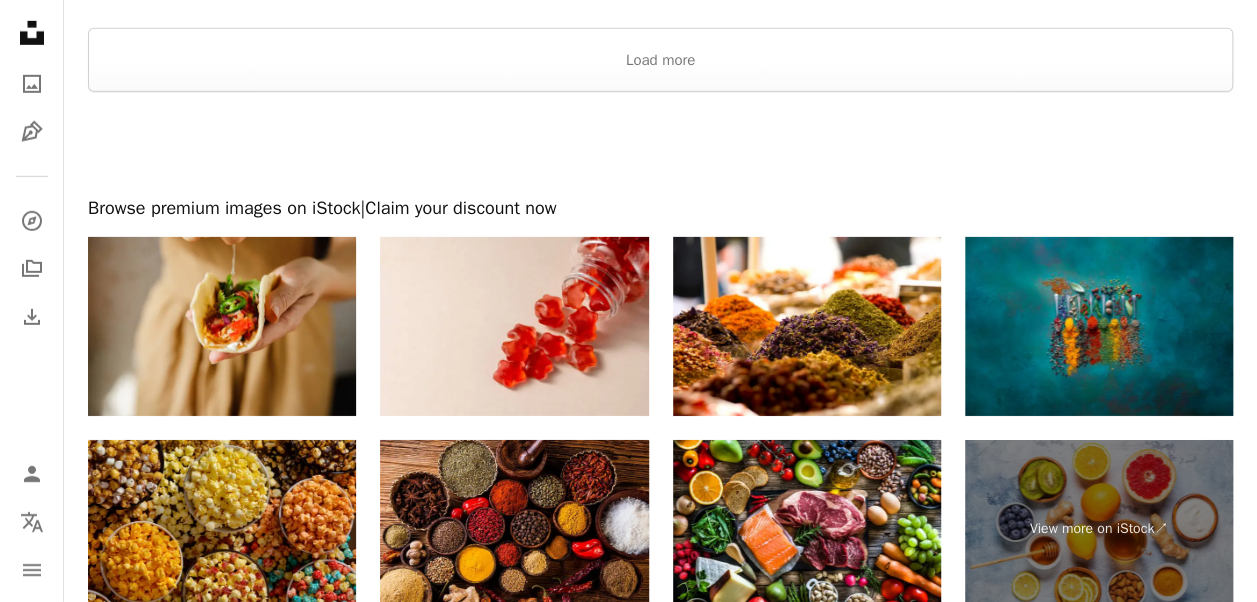 scroll, scrollTop: 3100, scrollLeft: 0, axis: vertical 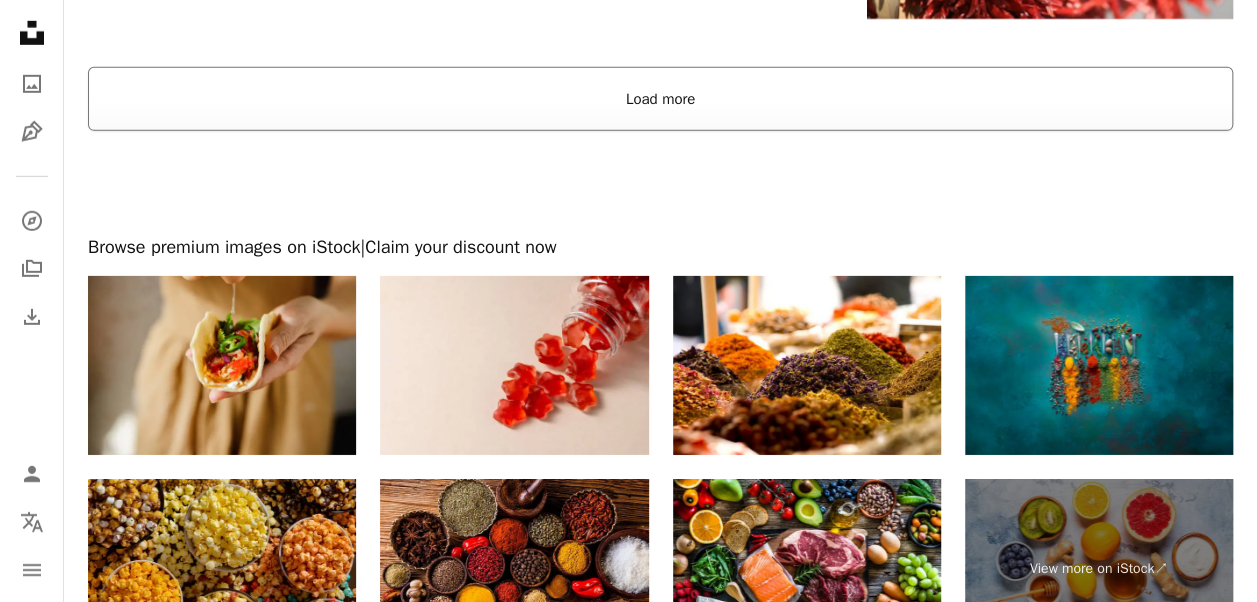 click on "Load more" at bounding box center (660, 99) 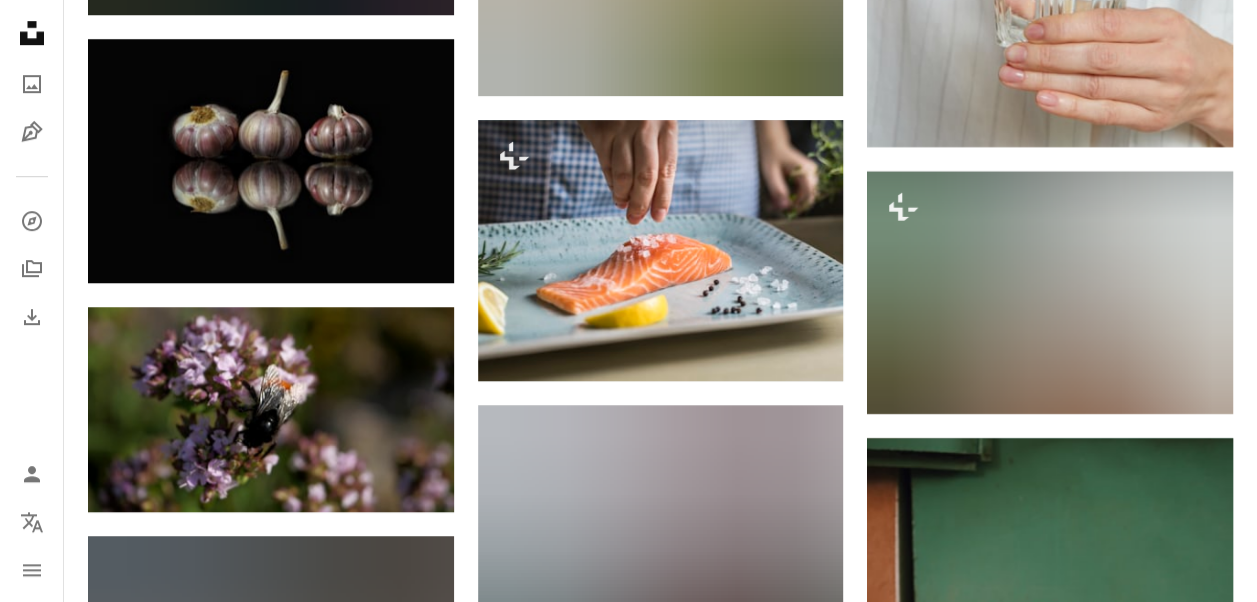 scroll, scrollTop: 8200, scrollLeft: 0, axis: vertical 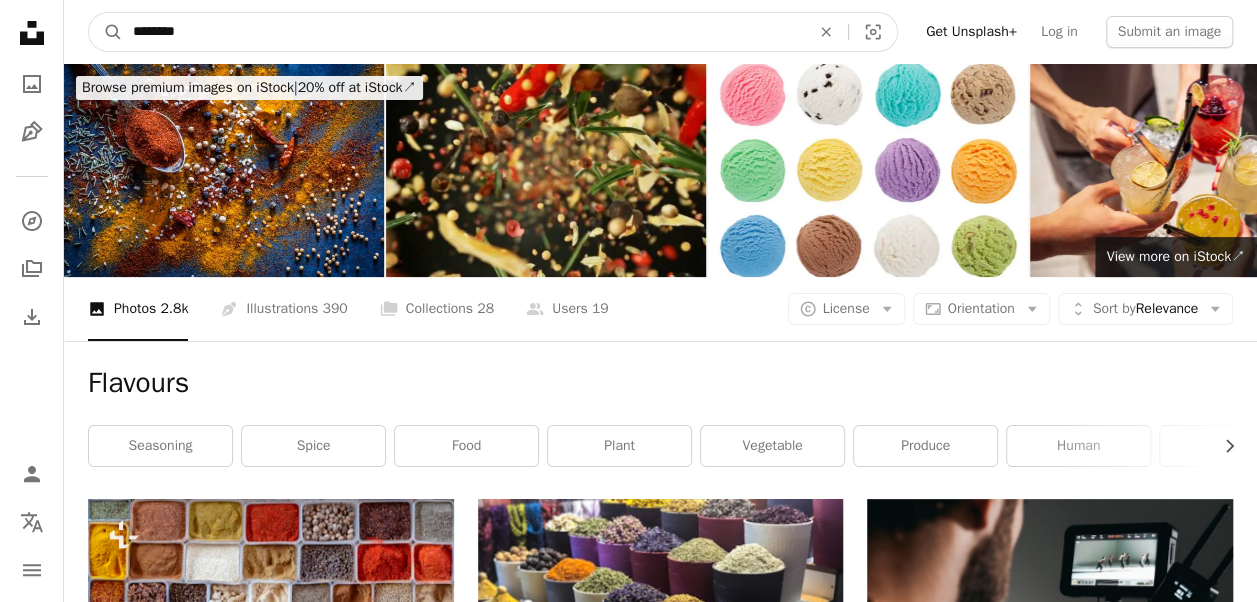 click on "********" at bounding box center (463, 32) 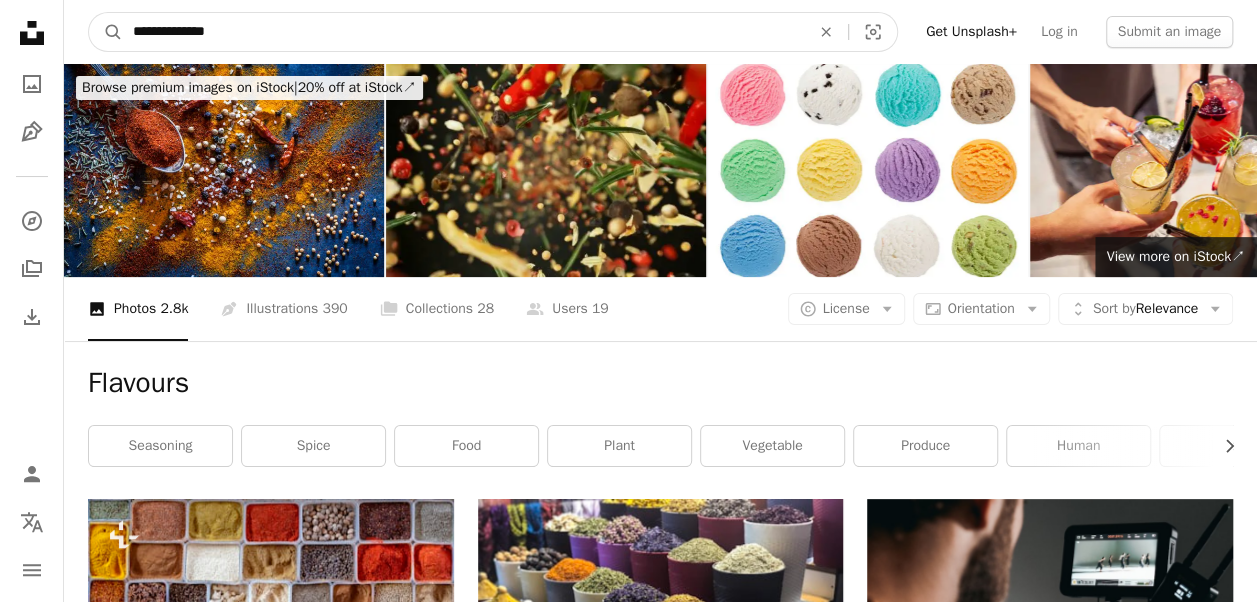 type on "**********" 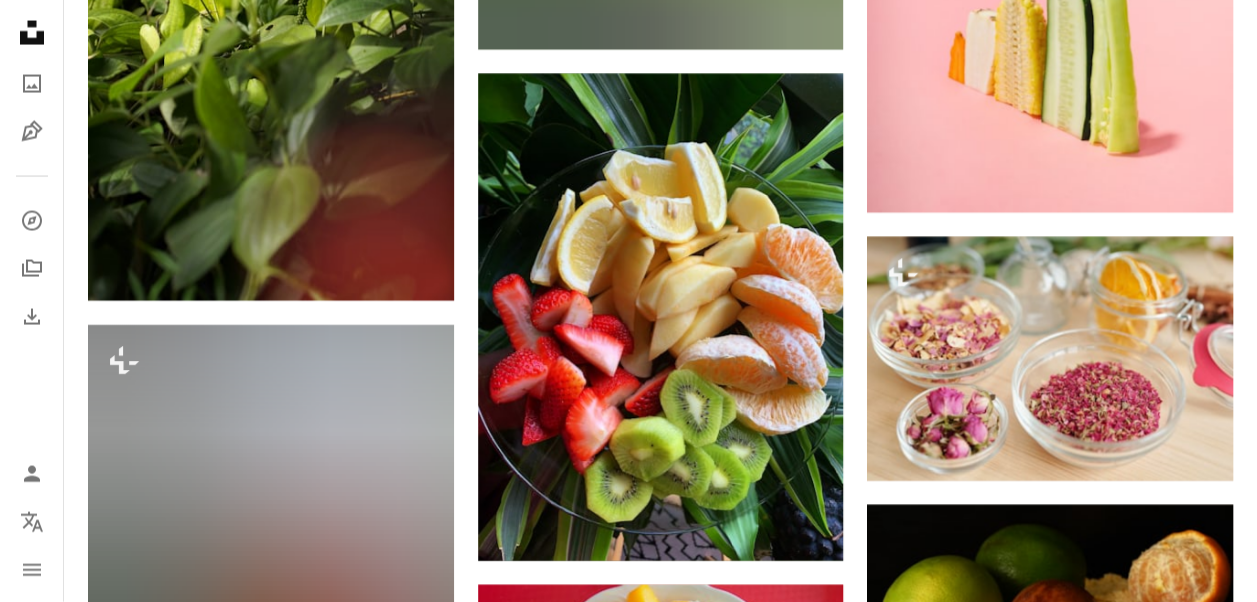 scroll, scrollTop: 2100, scrollLeft: 0, axis: vertical 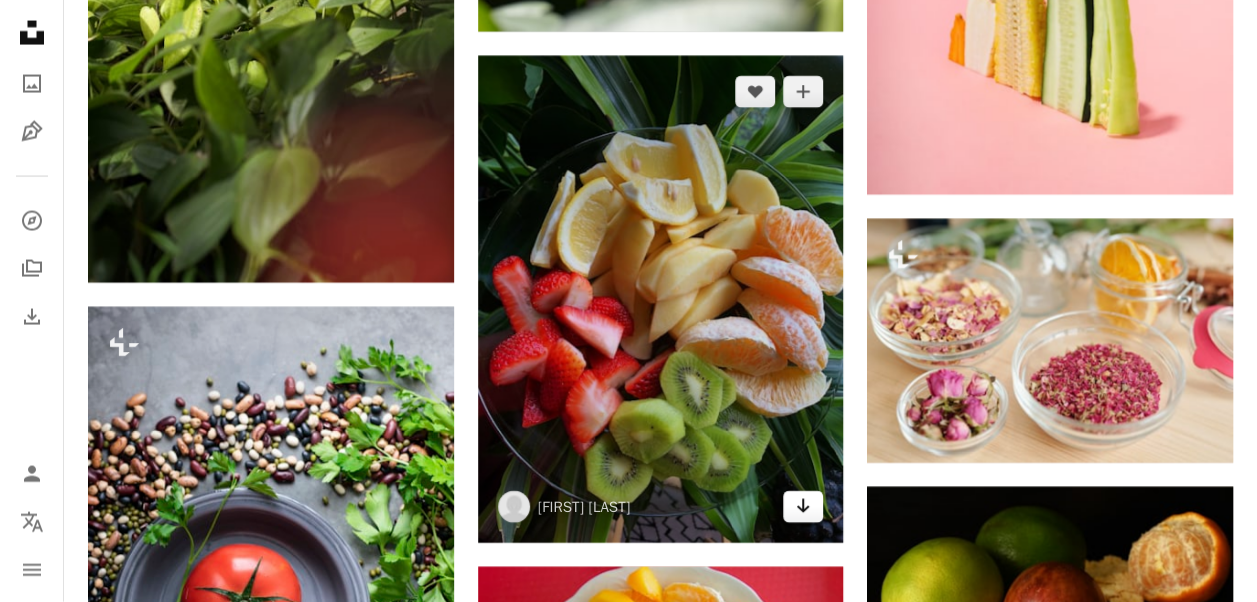 click on "Arrow pointing down" 